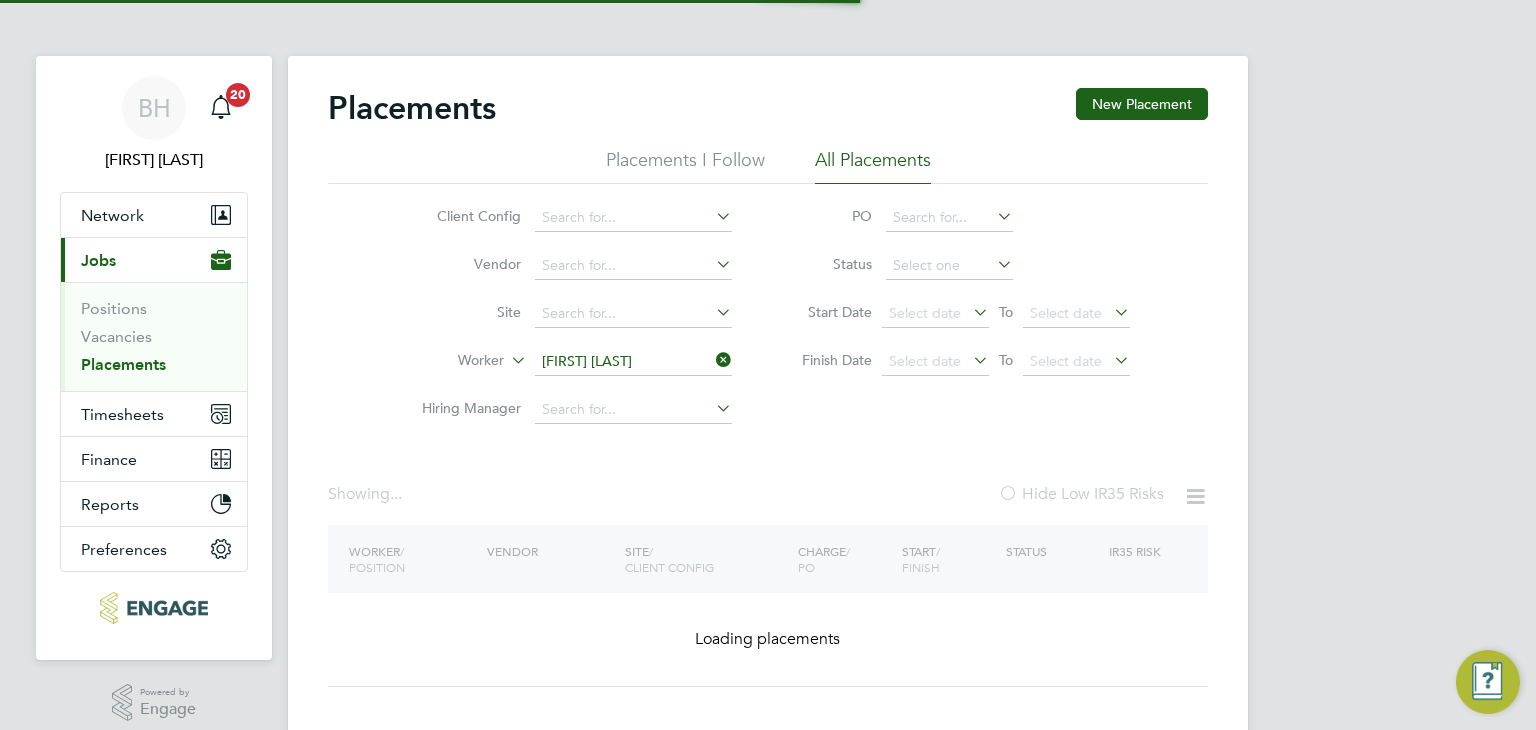 scroll, scrollTop: 0, scrollLeft: 0, axis: both 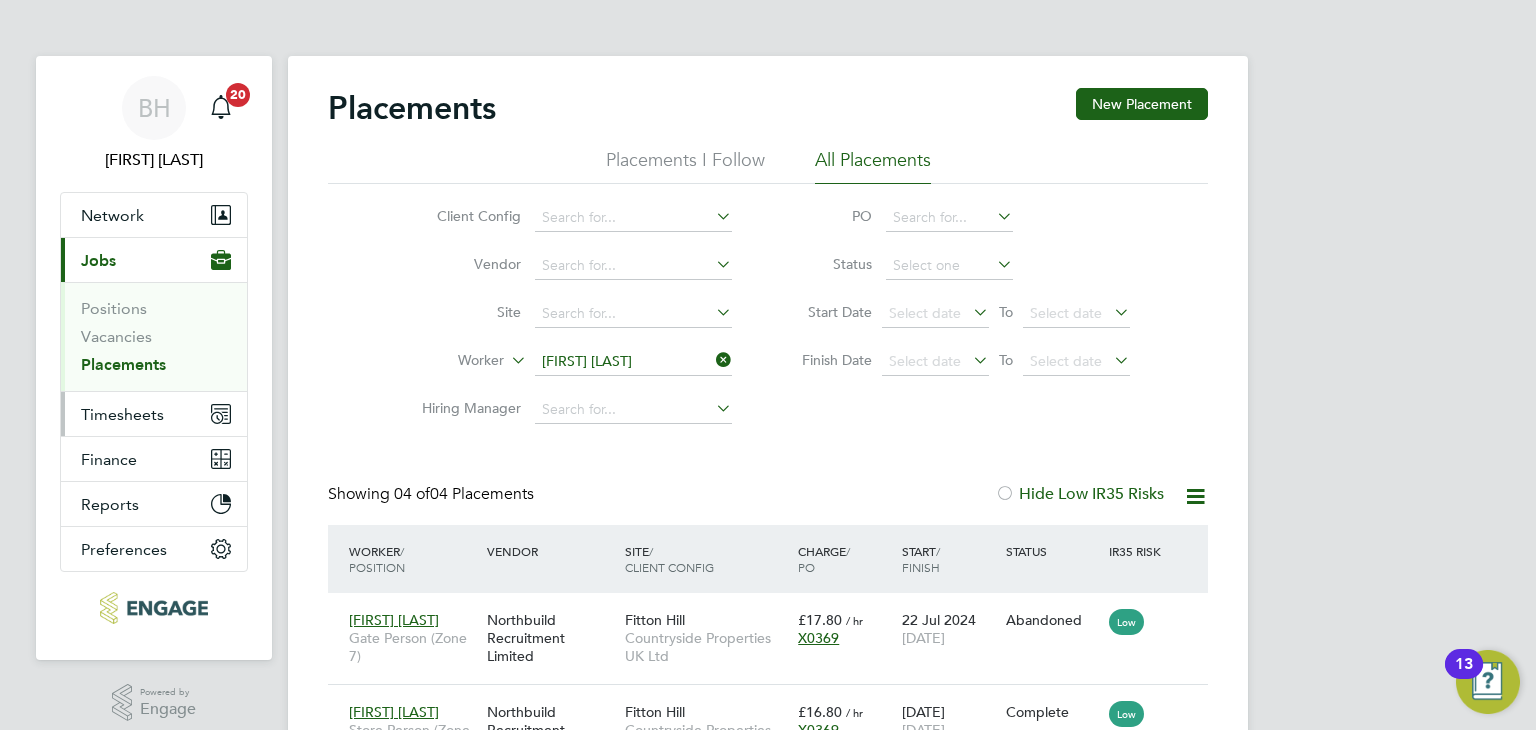 click on "Timesheets" at bounding box center [122, 414] 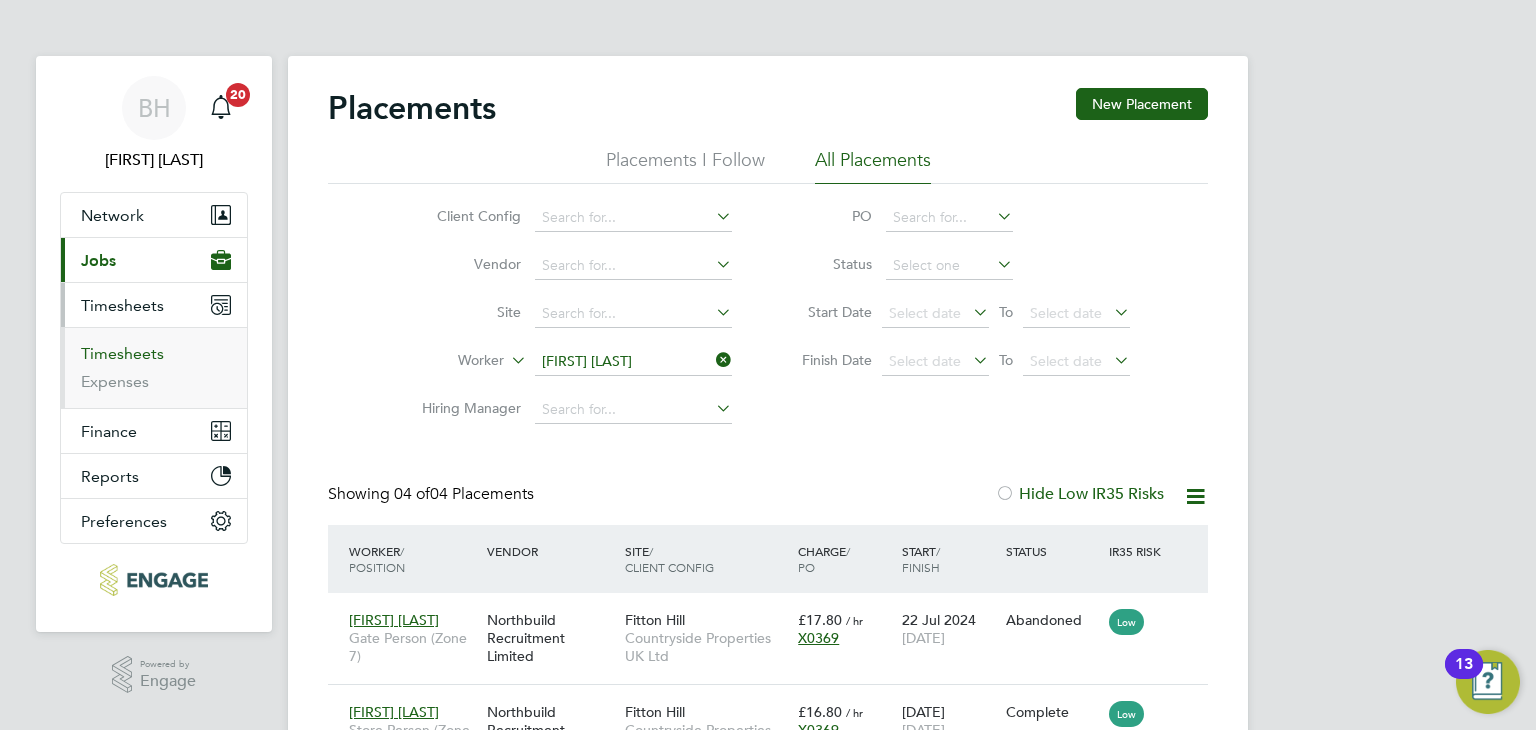 click on "Timesheets" at bounding box center (122, 353) 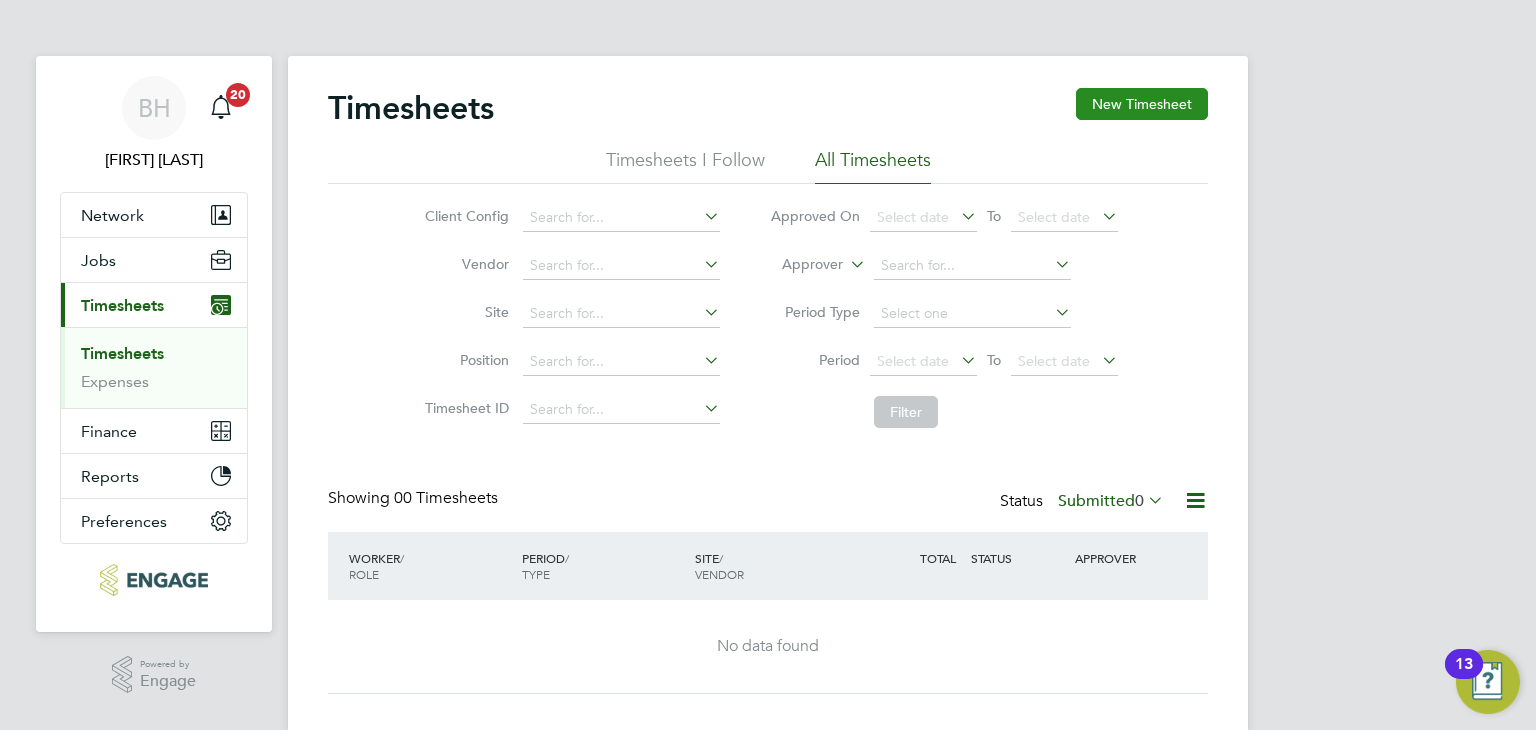 click on "New Timesheet" 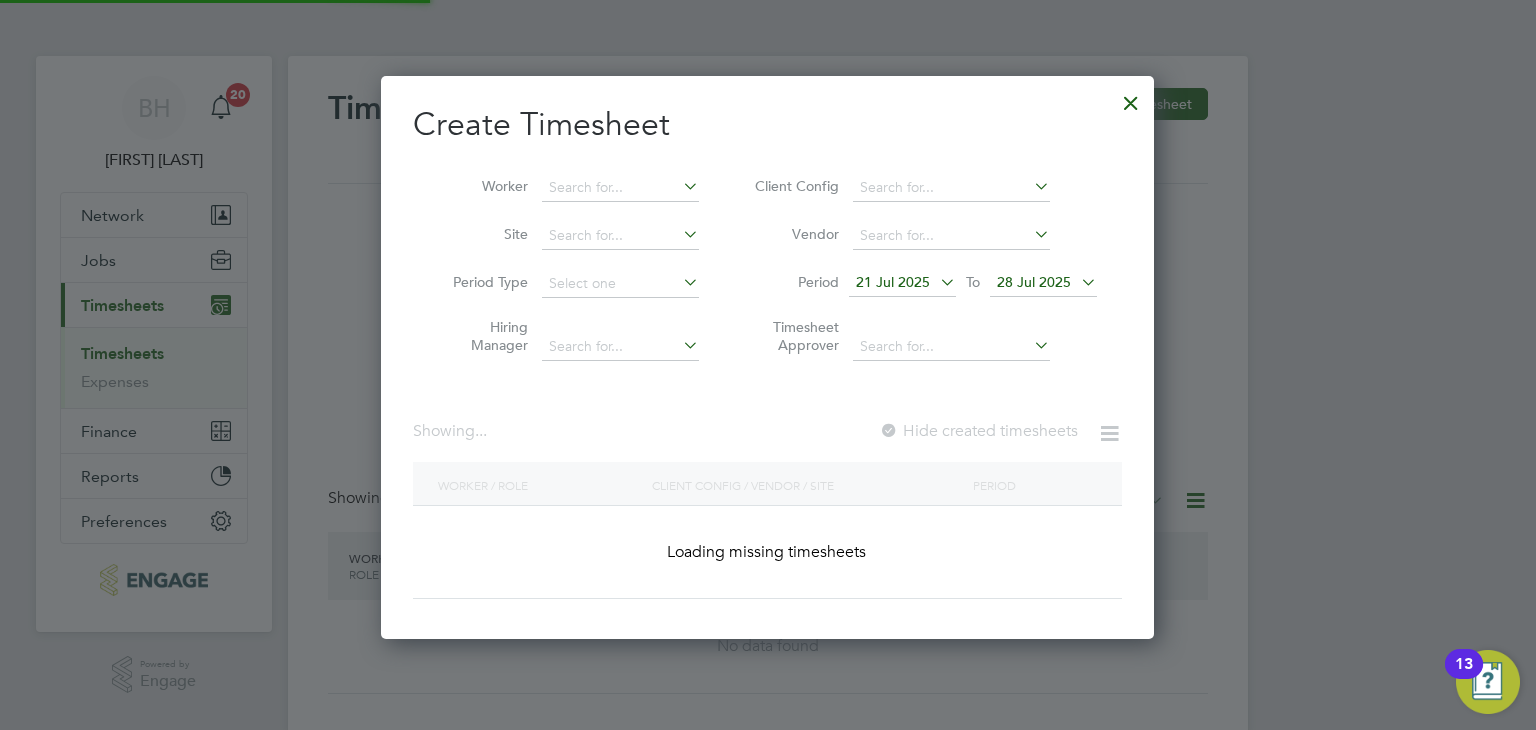 scroll, scrollTop: 103, scrollLeft: 10, axis: both 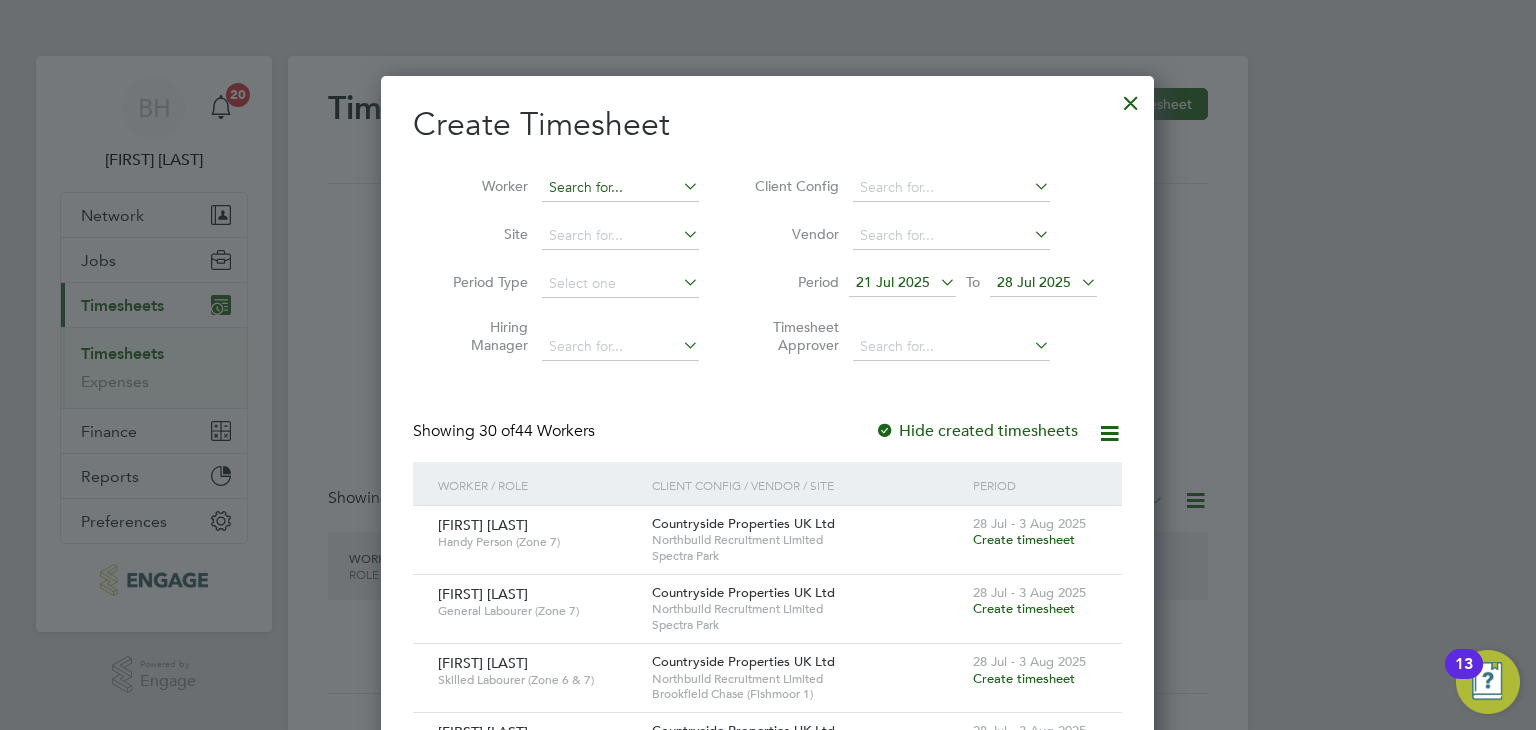click at bounding box center [620, 188] 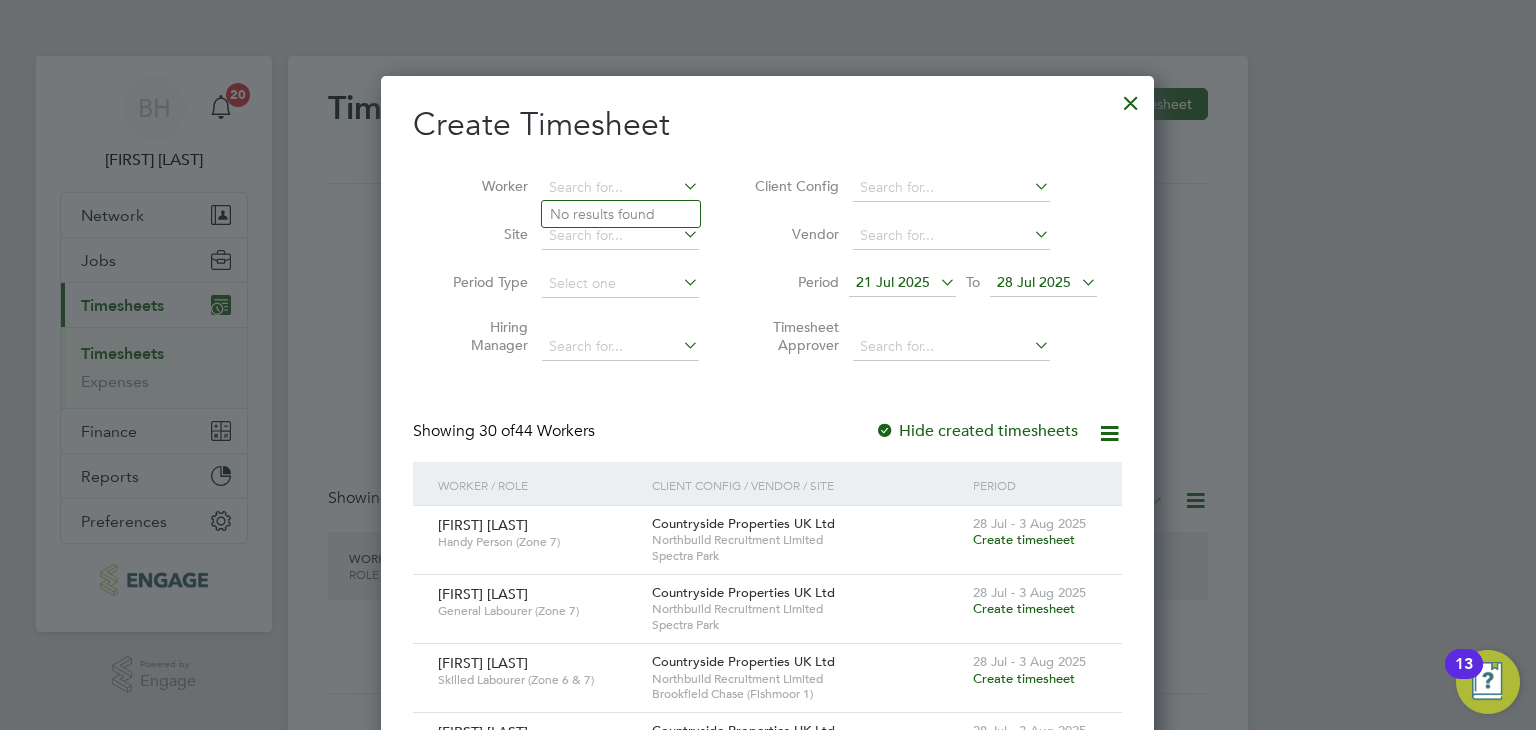 type on "d" 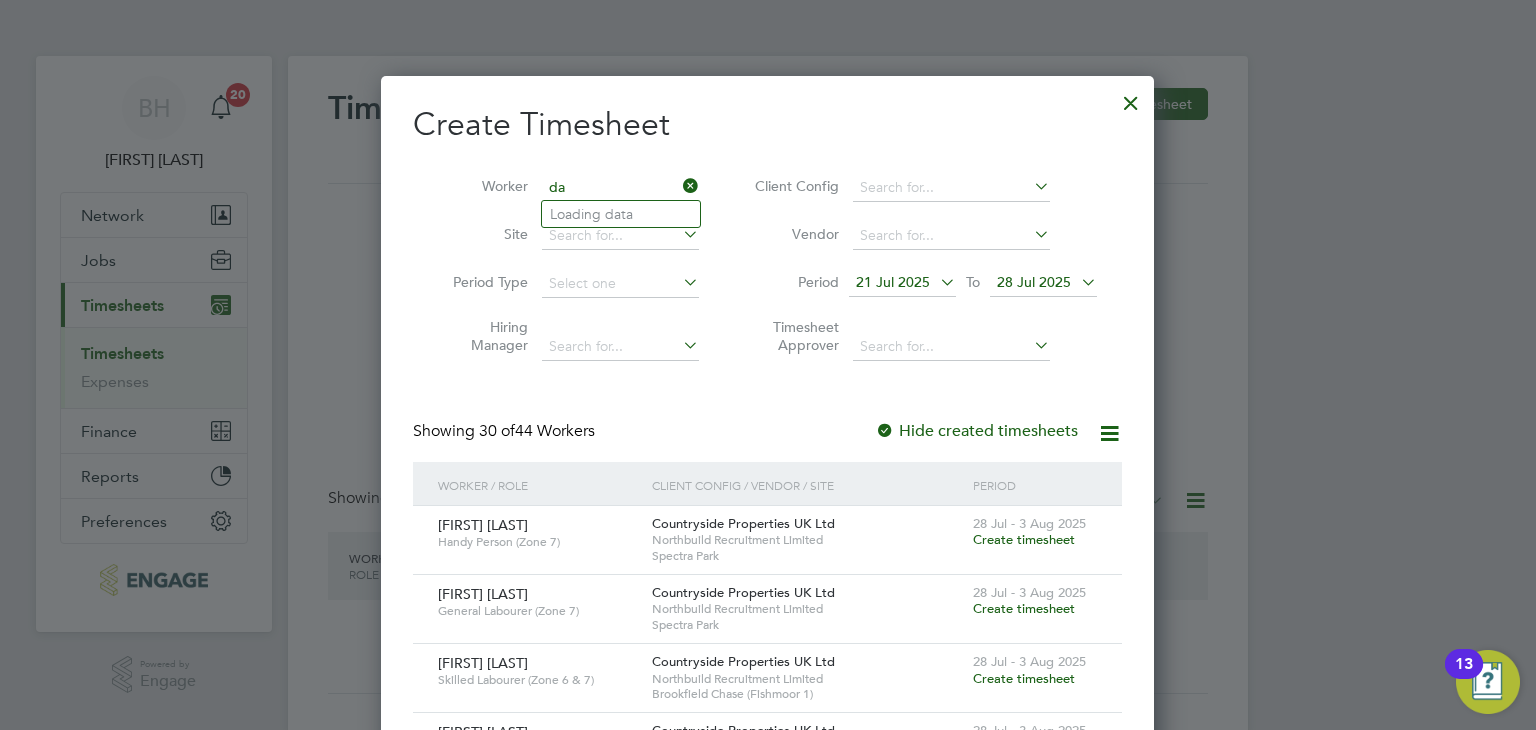 type on "d" 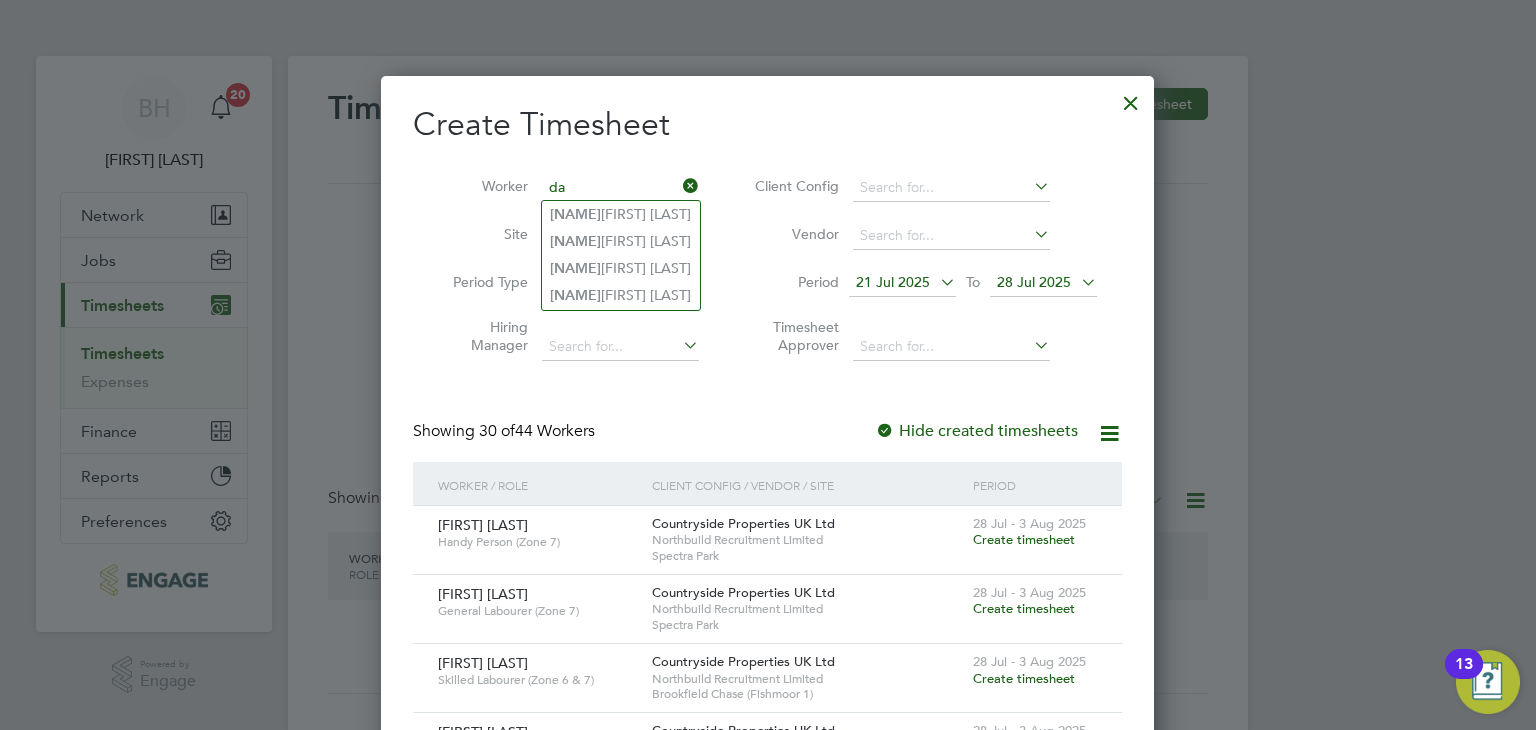 type on "d" 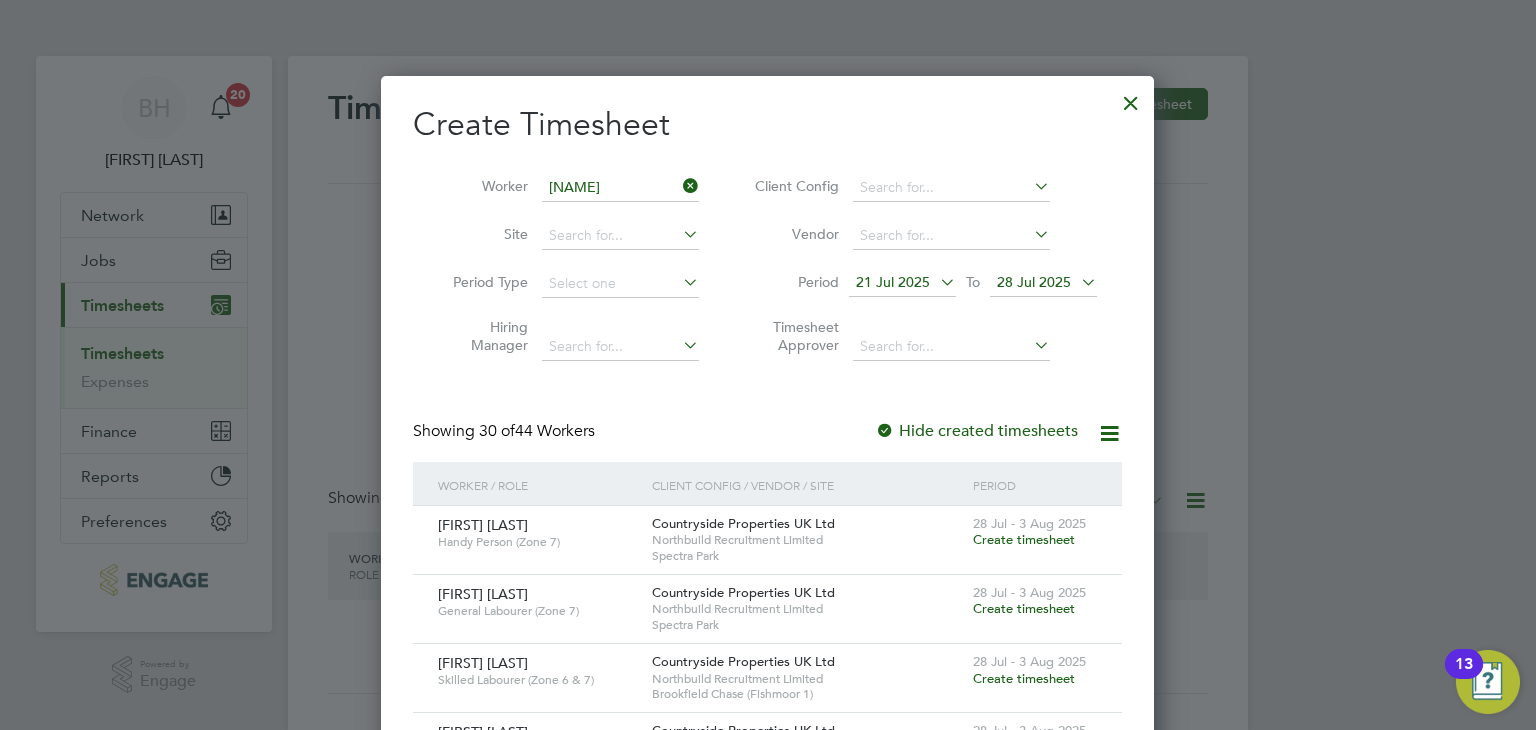 click on "[FIRST]  [LAST]" 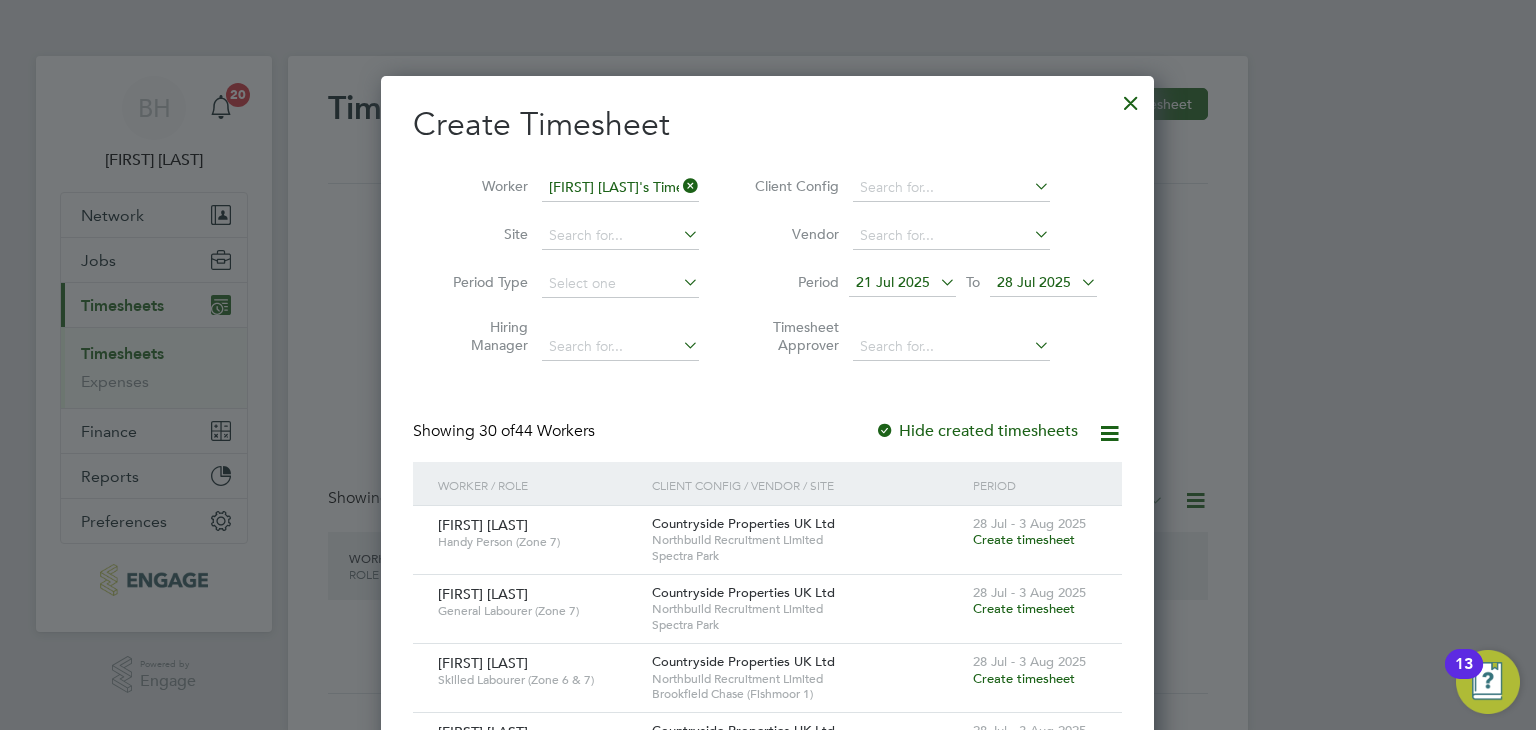 scroll, scrollTop: 10, scrollLeft: 10, axis: both 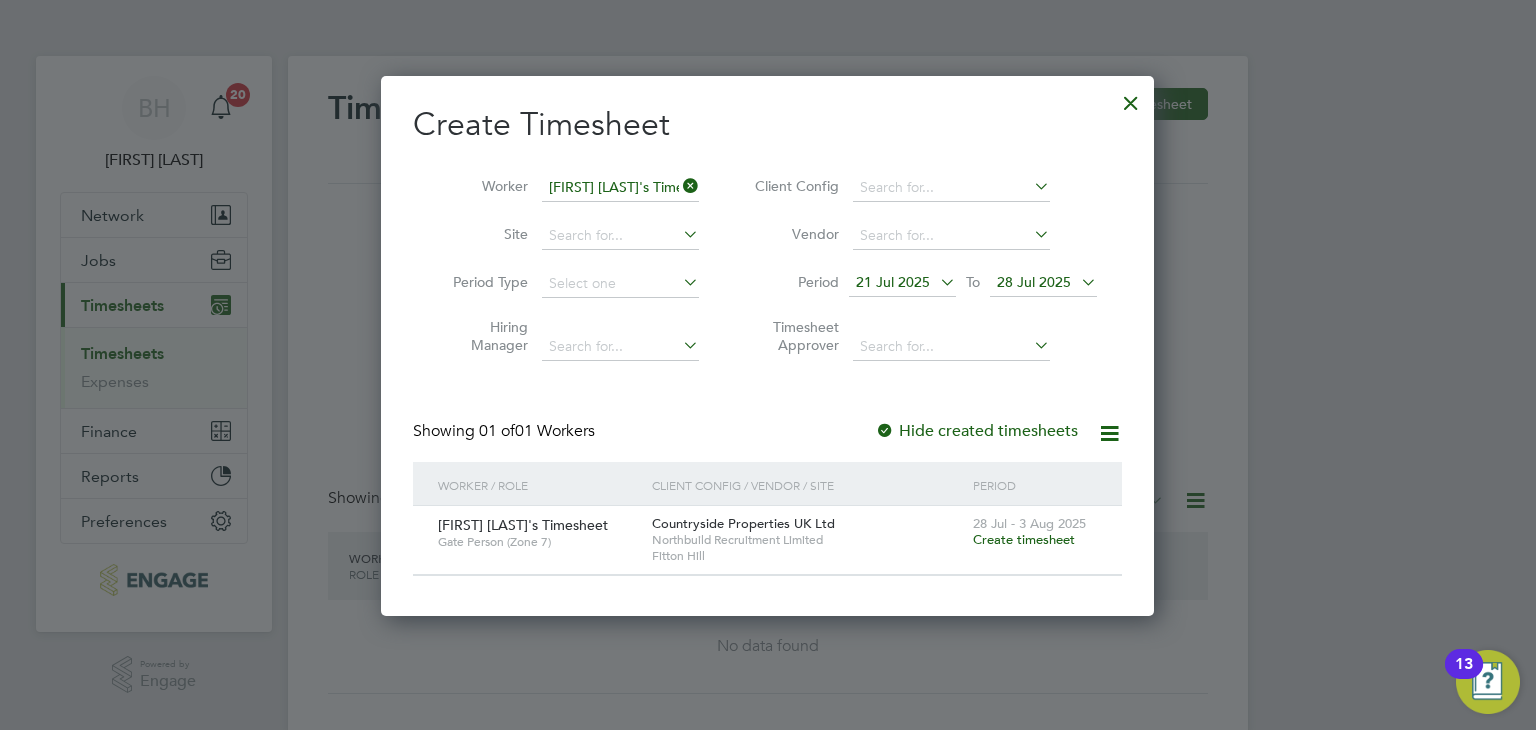 click on "Create timesheet" at bounding box center (1024, 539) 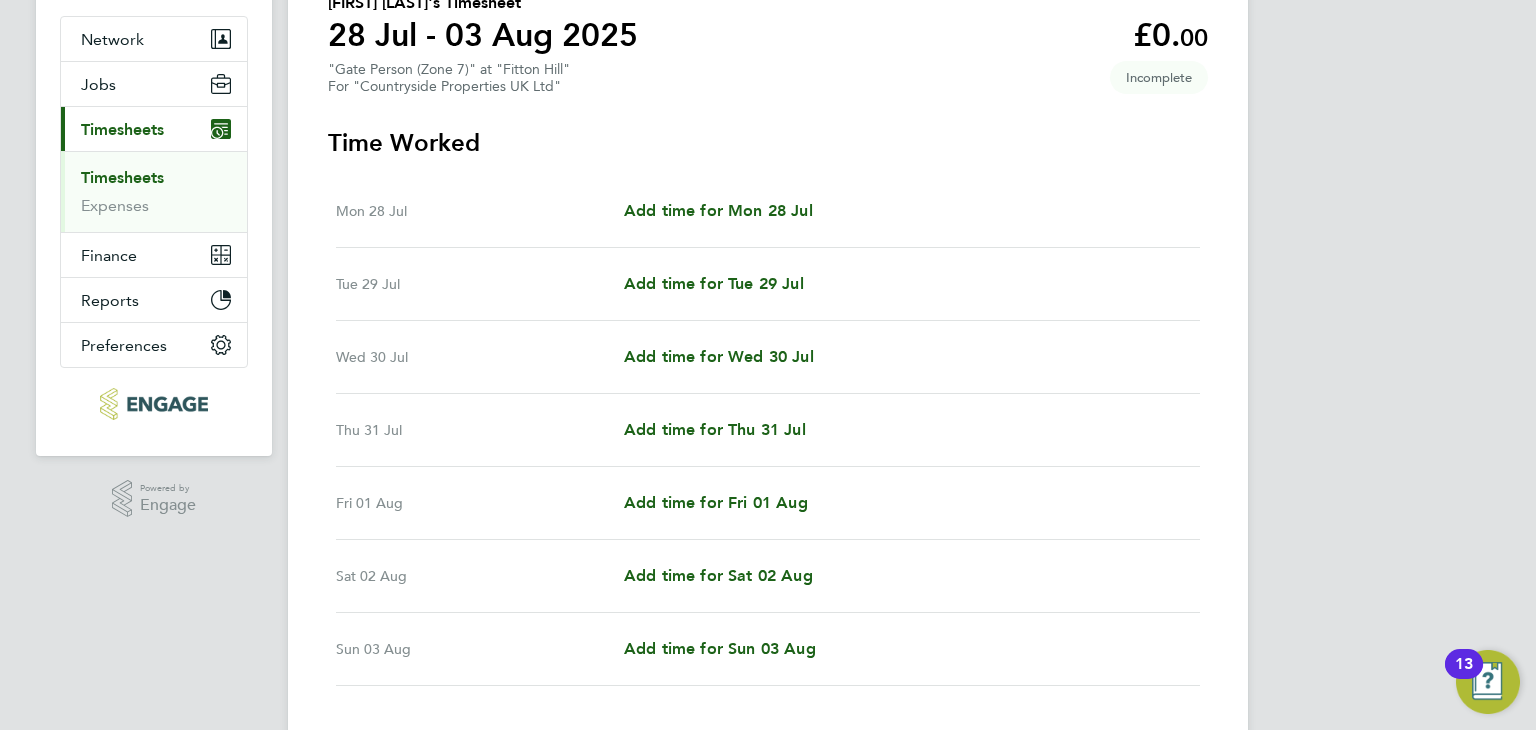 scroll, scrollTop: 200, scrollLeft: 0, axis: vertical 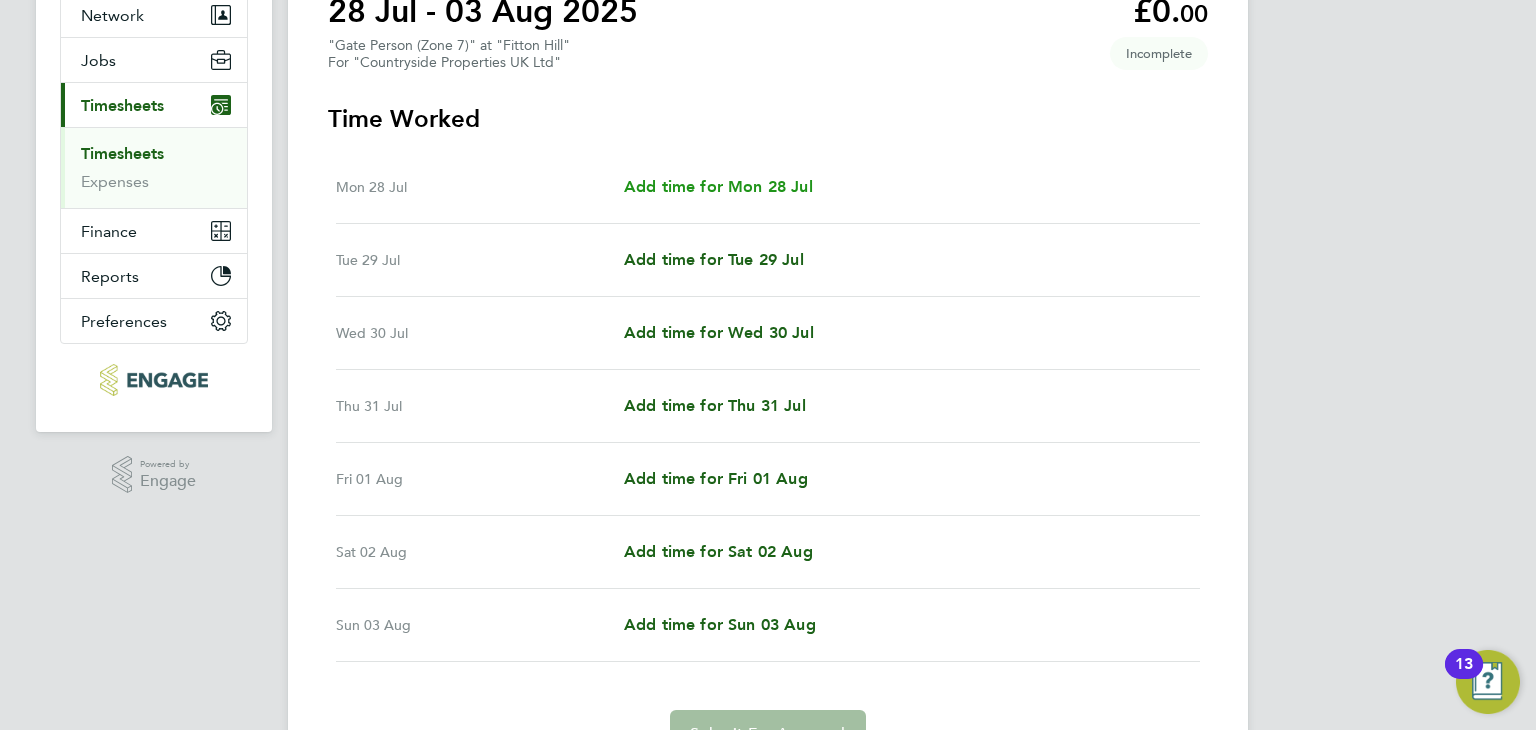 click on "Add time for Mon 28 Jul" at bounding box center (718, 186) 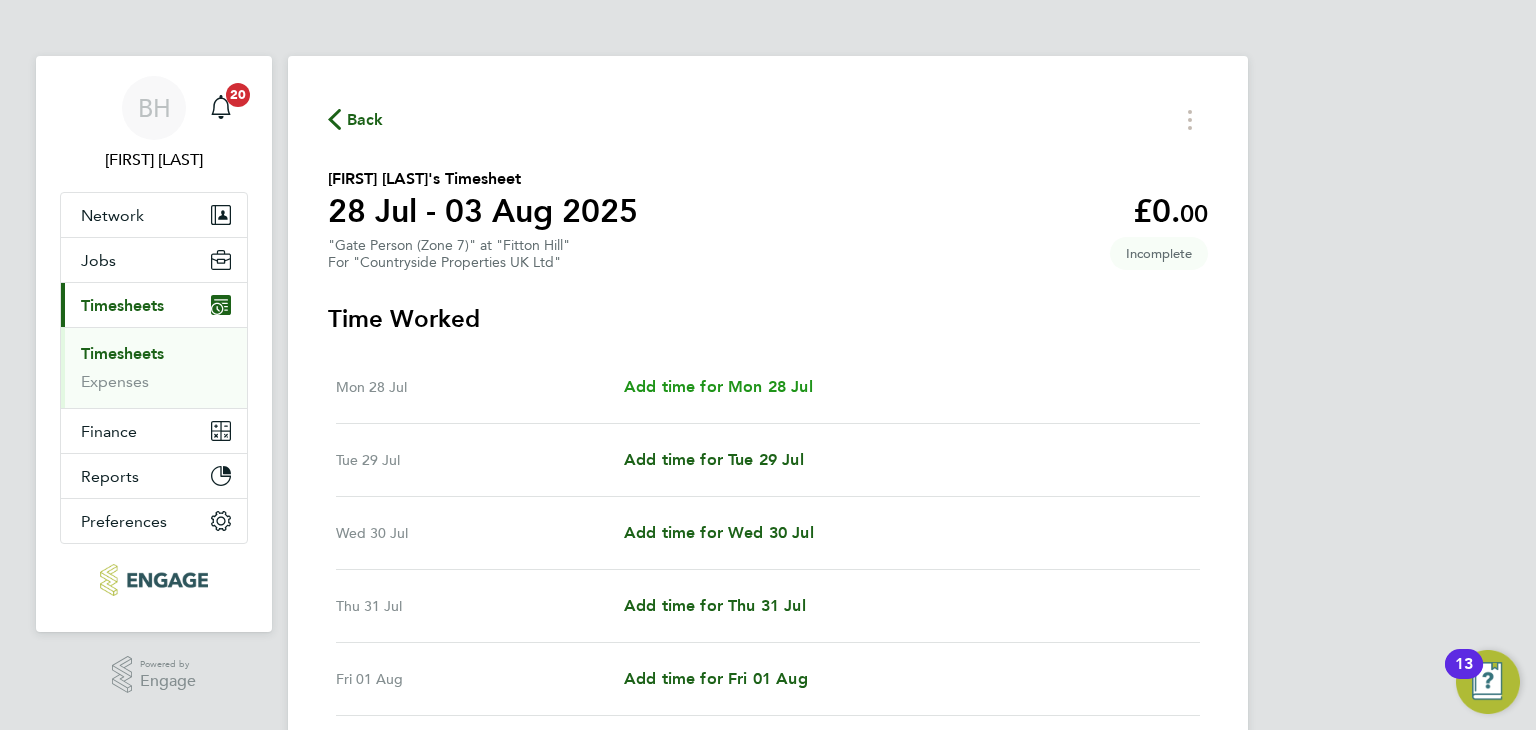 select on "30" 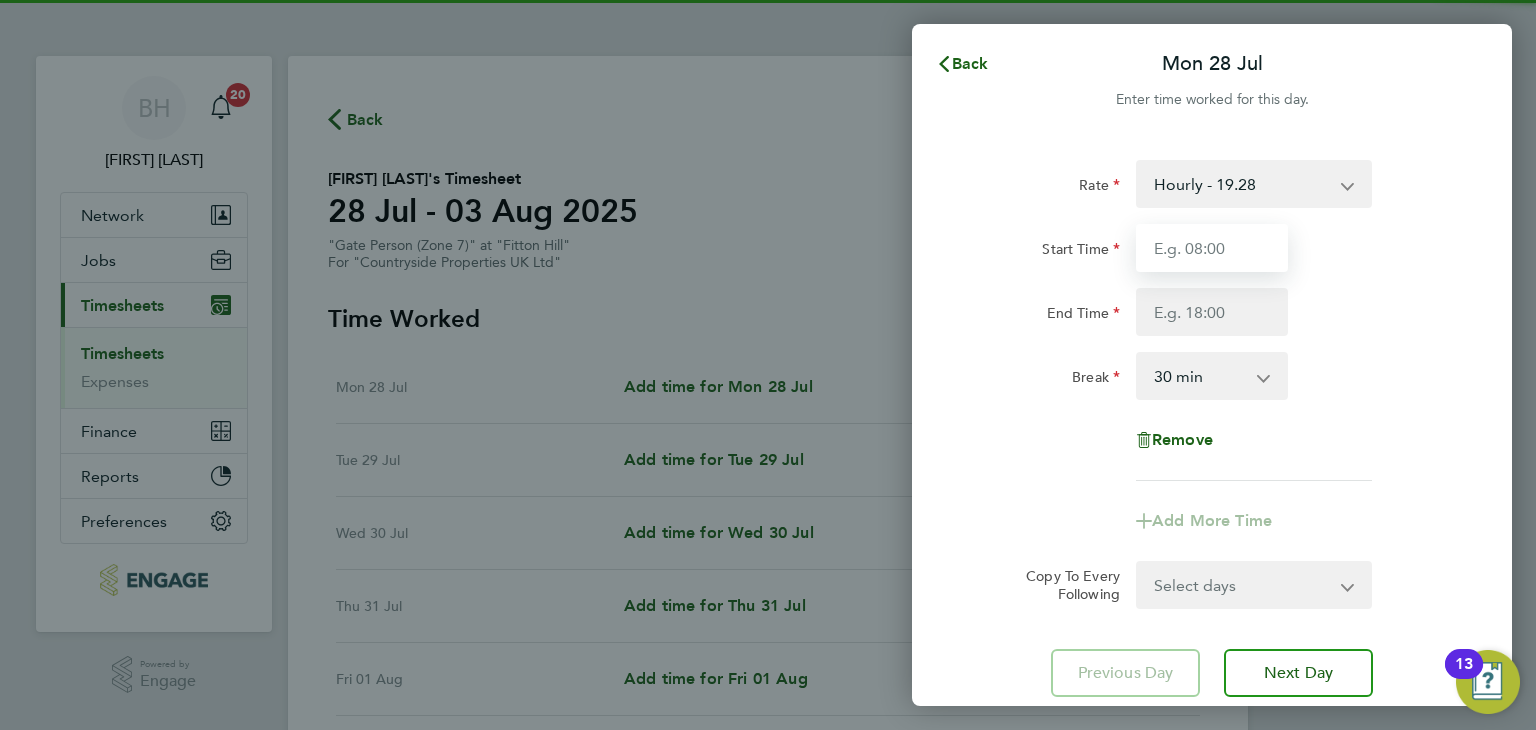 click on "Start Time" at bounding box center [1212, 248] 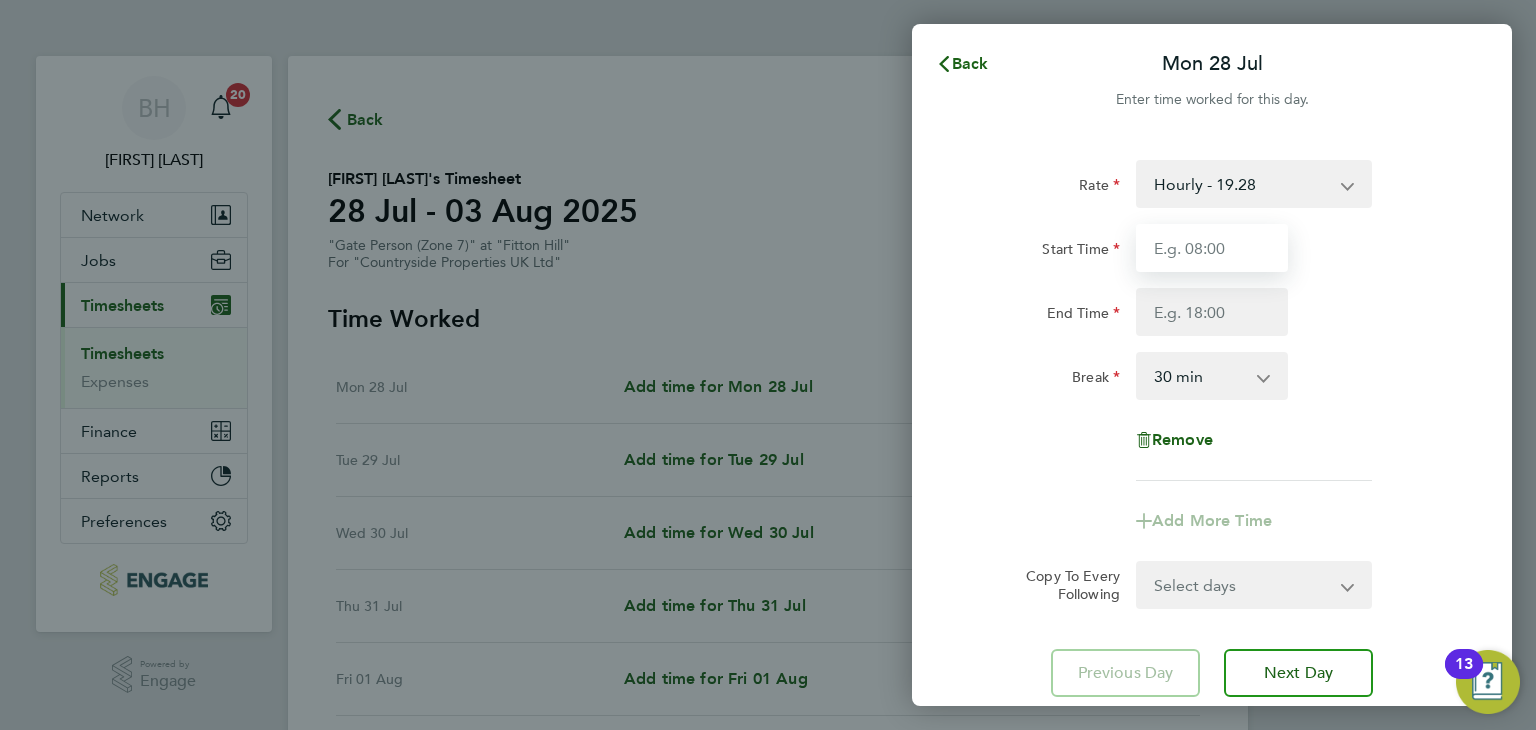 type on "07:30" 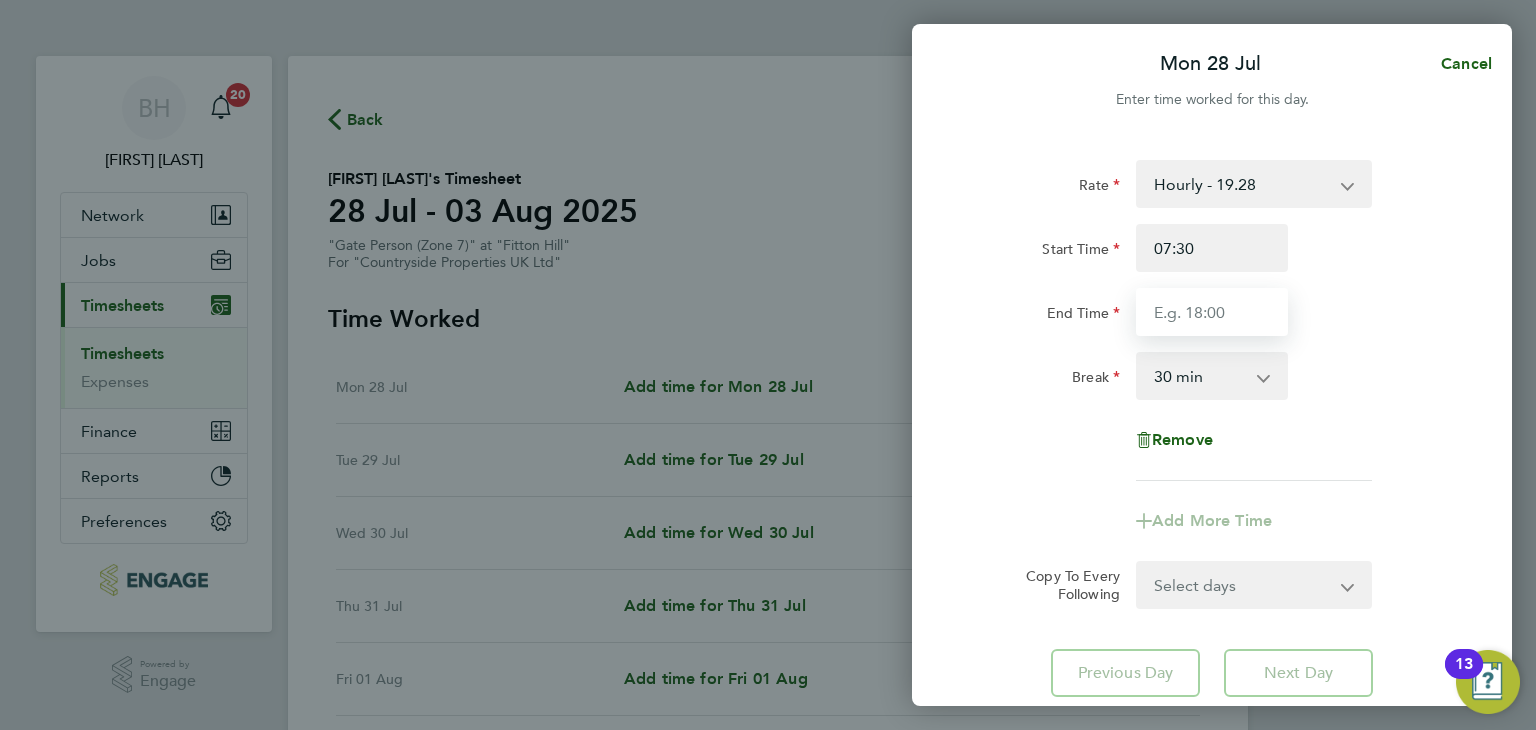 click on "End Time" at bounding box center (1212, 312) 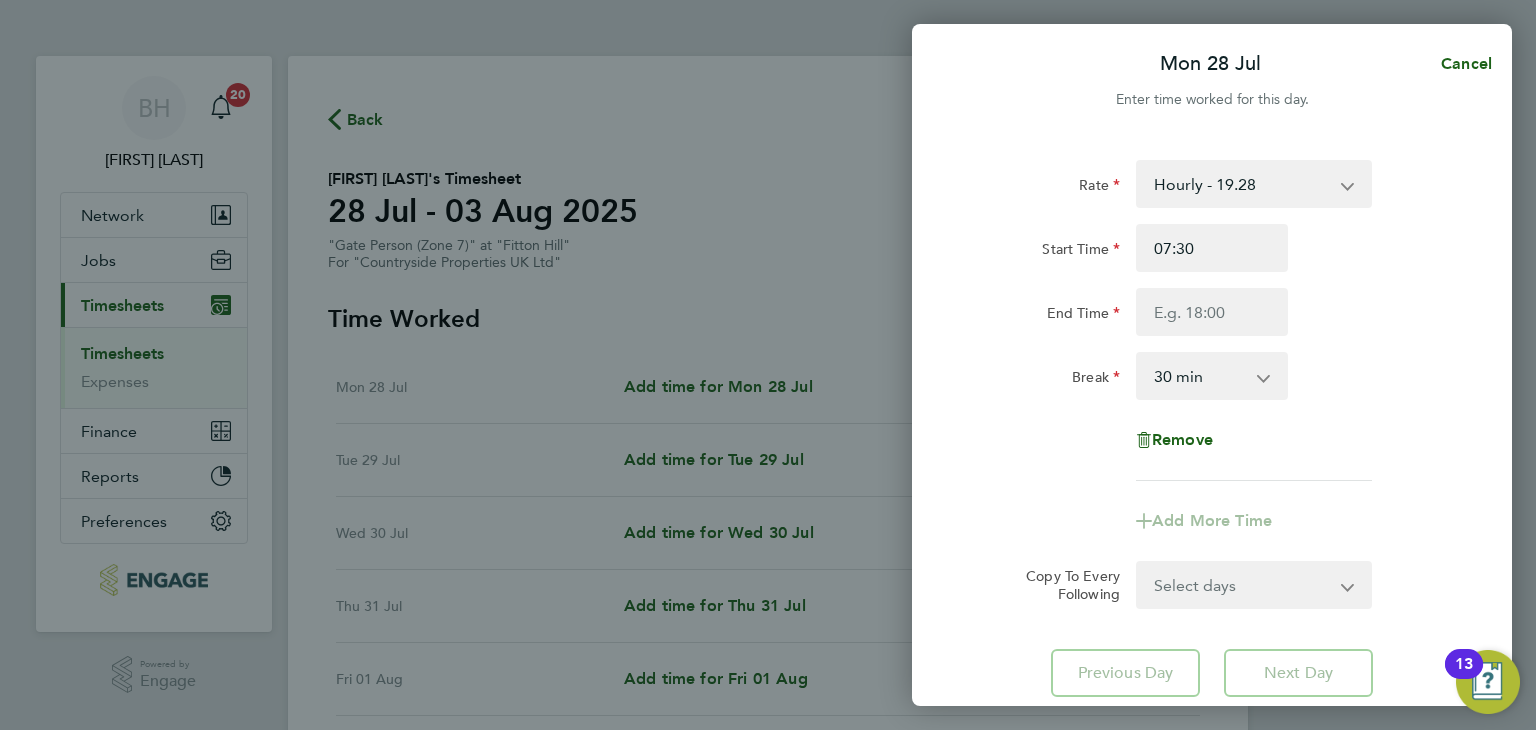 click on "Break  0 min   15 min   30 min   45 min   60 min   75 min   90 min" 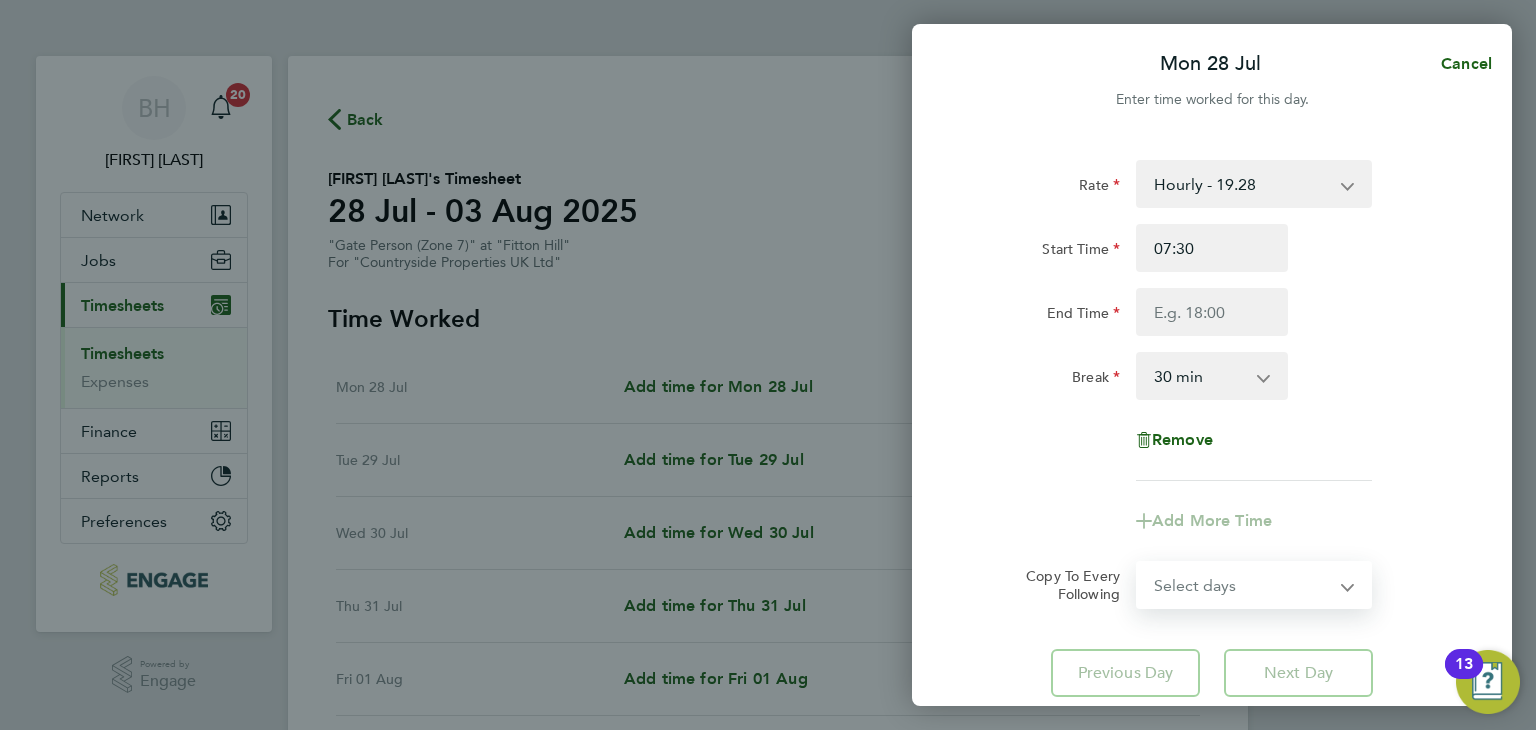 select on "WEEKDAY" 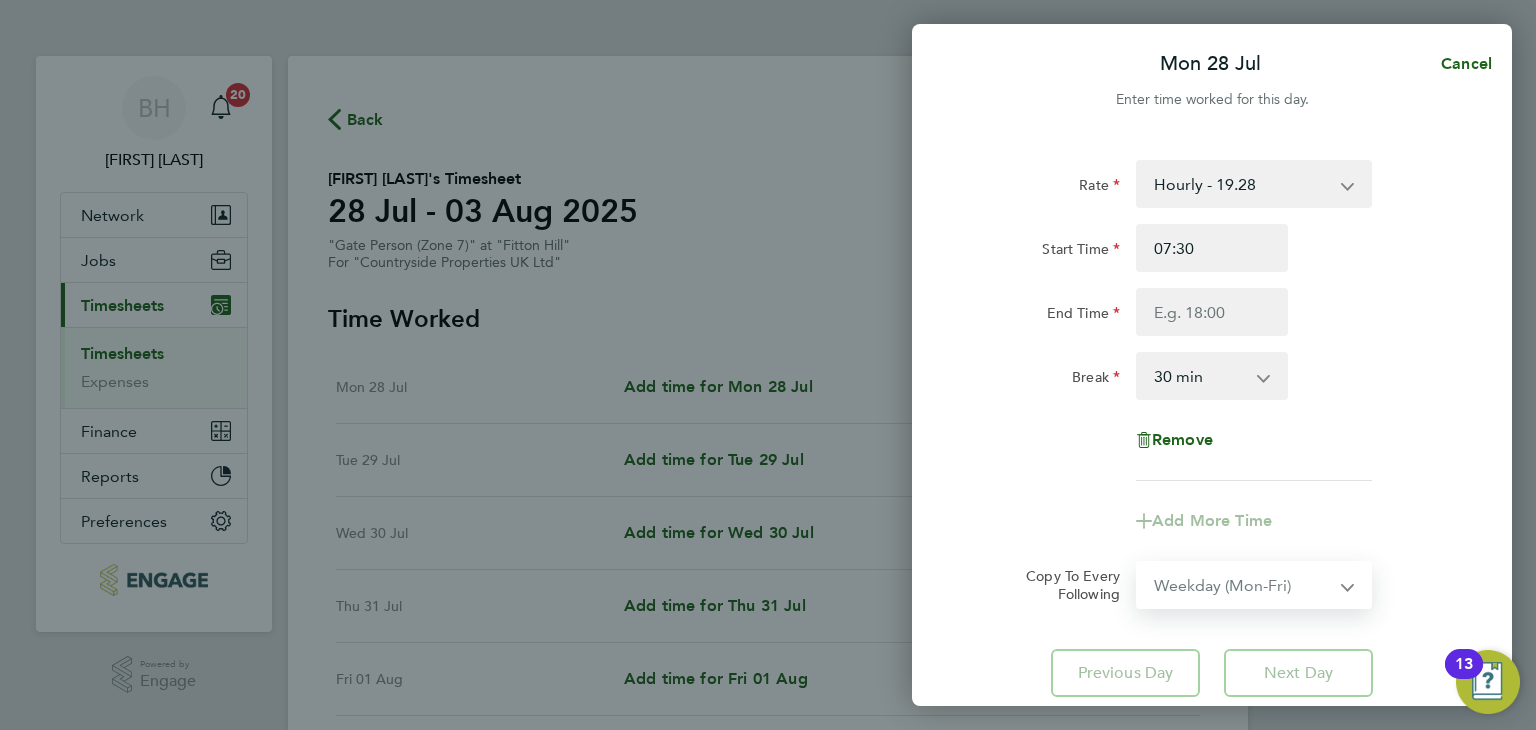 click on "Select days   Day   Weekday (Mon-Fri)   Weekend (Sat-Sun)   Tuesday   Wednesday   Thursday   Friday   Saturday   Sunday" at bounding box center (1243, 585) 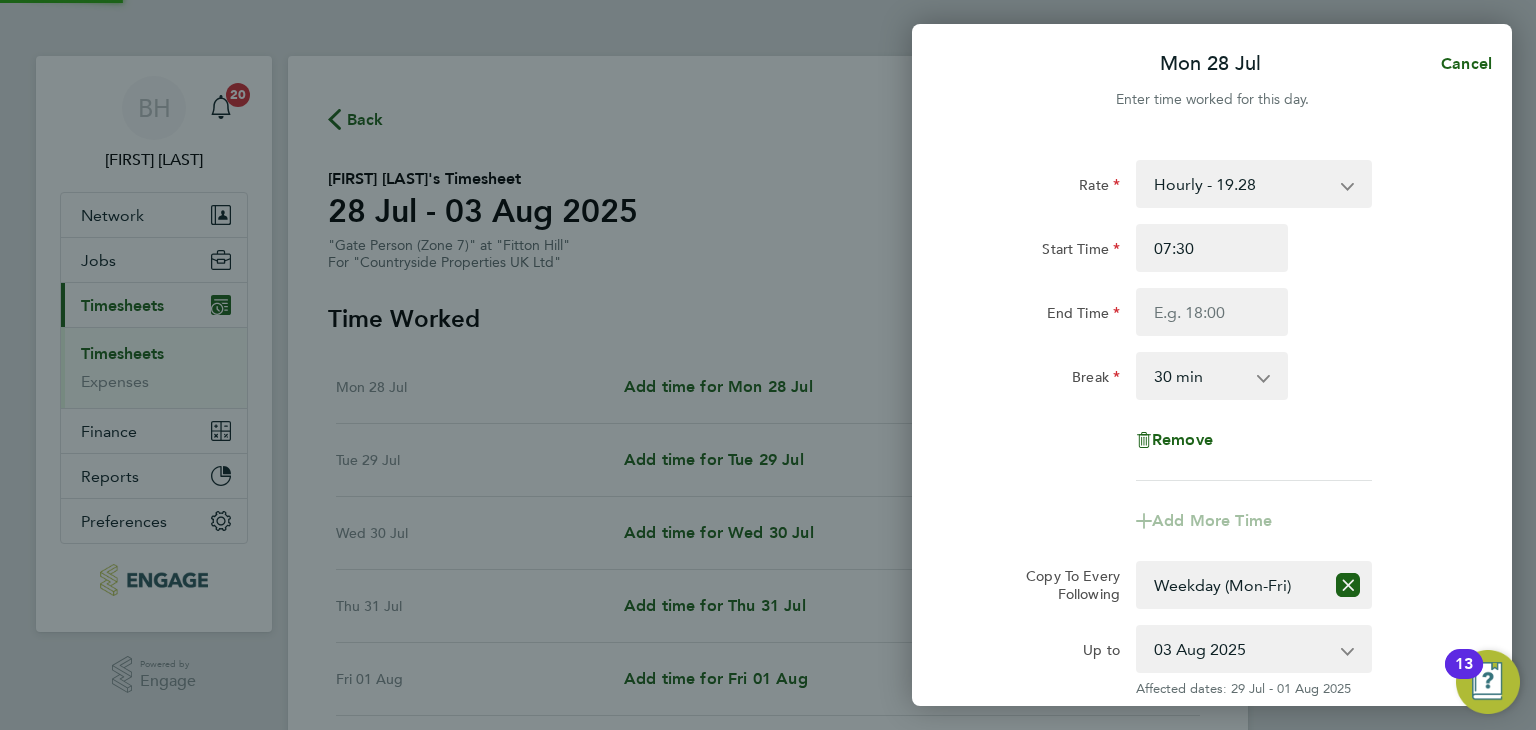 click on "Rate  Hourly - 19.28
Start Time 07:30 End Time Break  0 min   15 min   30 min   45 min   60 min   75 min   90 min
Remove
Add More Time  Copy To Every Following  Select days   Day   Weekday (Mon-Fri)   Weekend (Sat-Sun)   Tuesday   Wednesday   Thursday   Friday   Saturday   Sunday
Up to  29 Jul 2025   30 Jul 2025   31 Jul 2025   01 Aug 2025   02 Aug 2025   03 Aug 2025
Affected dates: 29 Jul 2025 - 01 Aug 2025   Previous Day   Next Day" 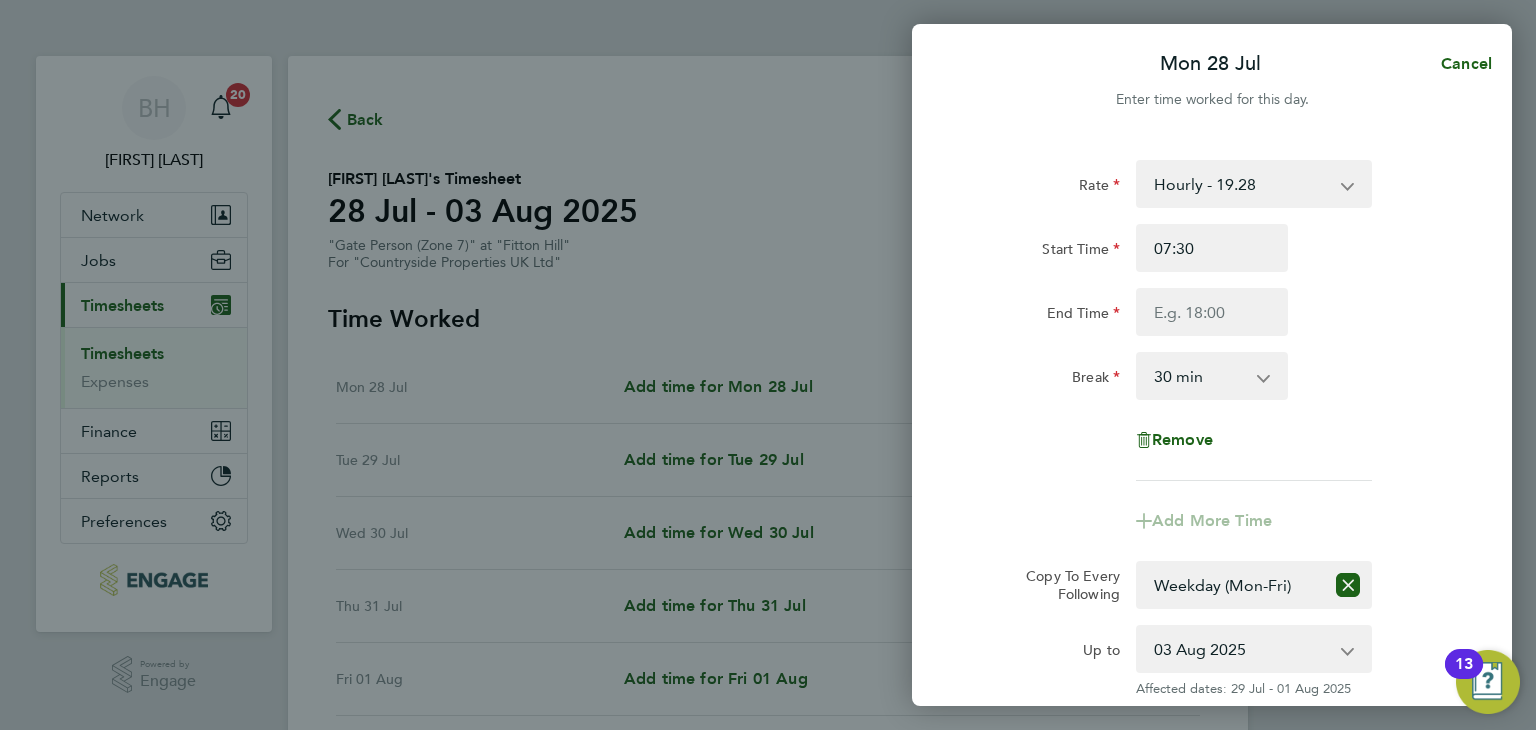 click on "Remove" 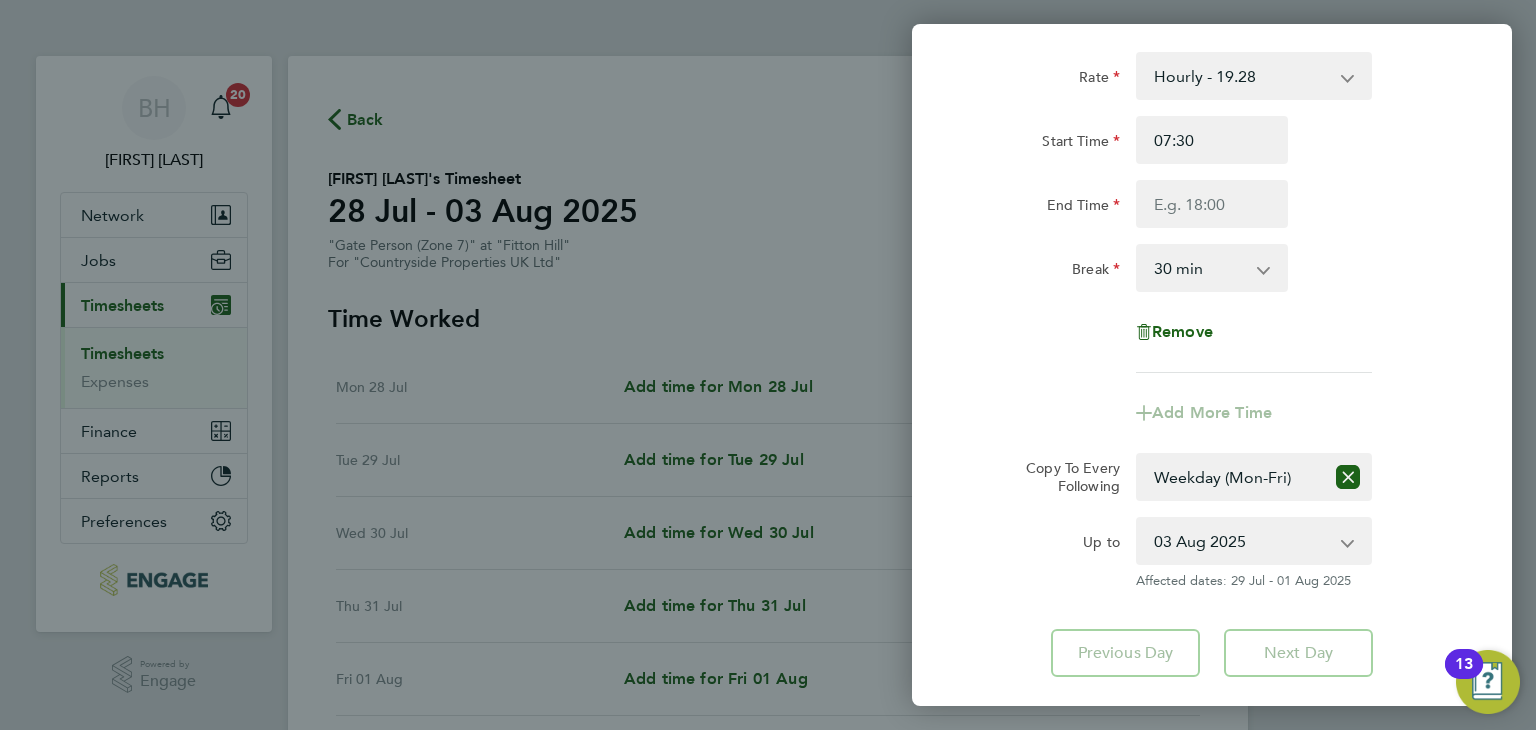 scroll, scrollTop: 230, scrollLeft: 0, axis: vertical 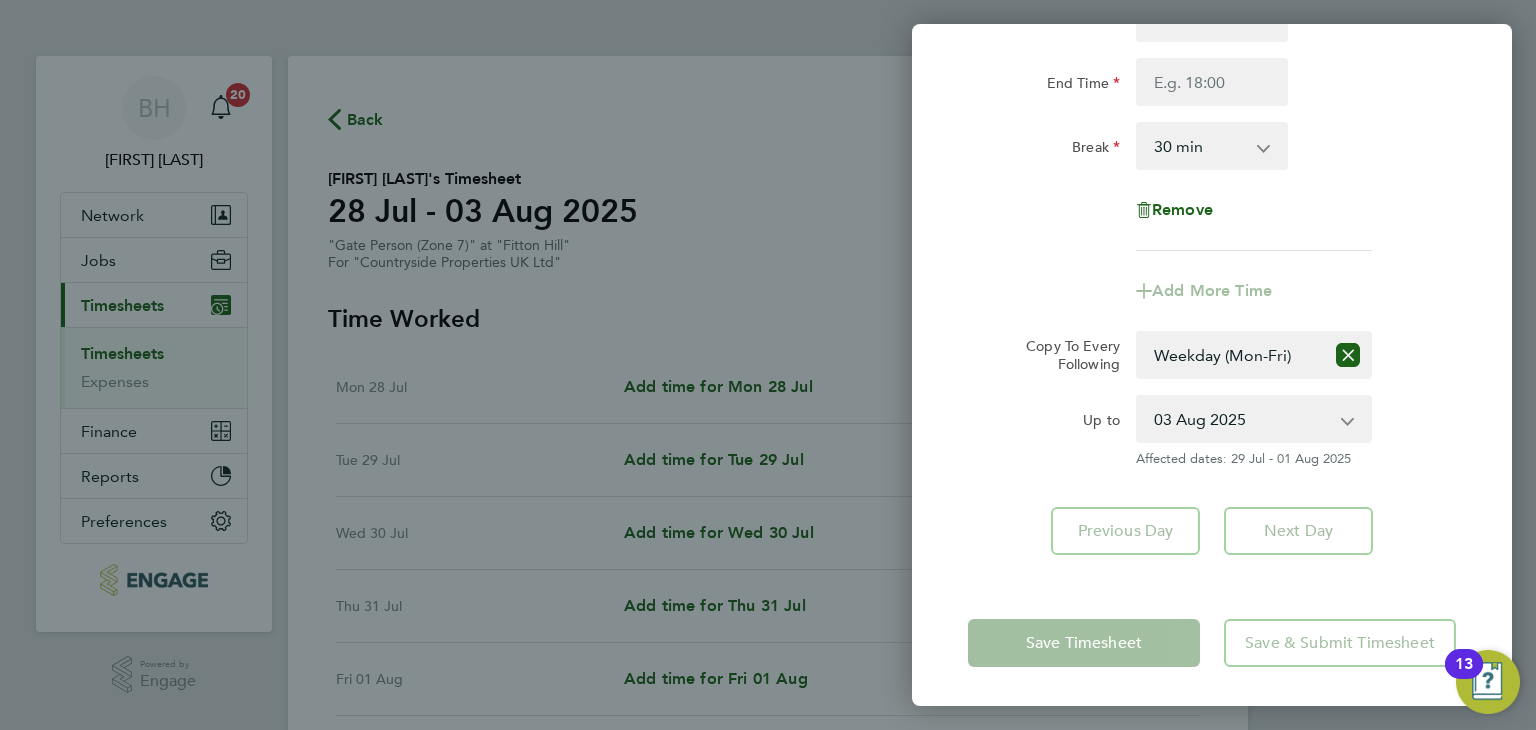 click on "Remove" 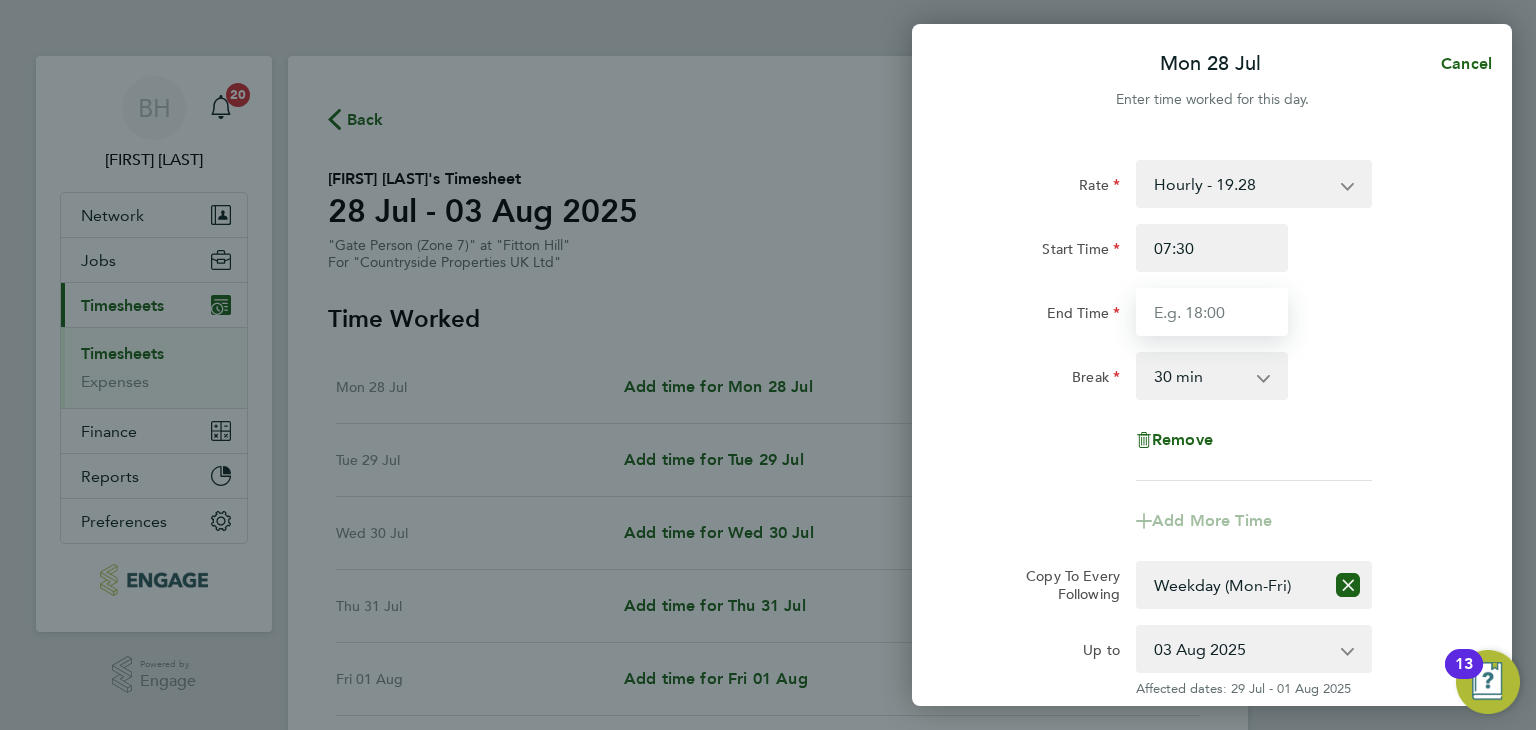 click on "End Time" at bounding box center (1212, 312) 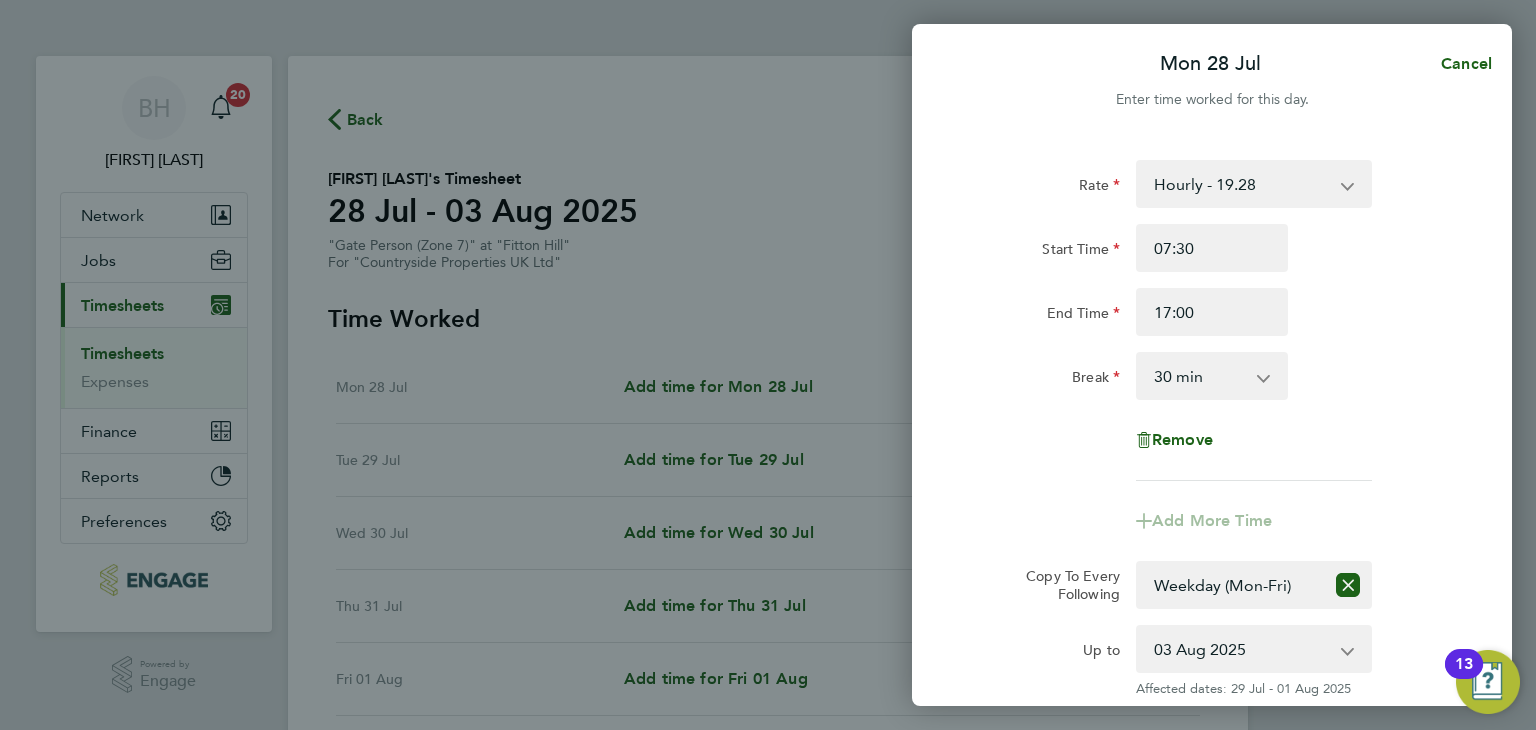 click on "Break  0 min   15 min   30 min   45 min   60 min   75 min   90 min" 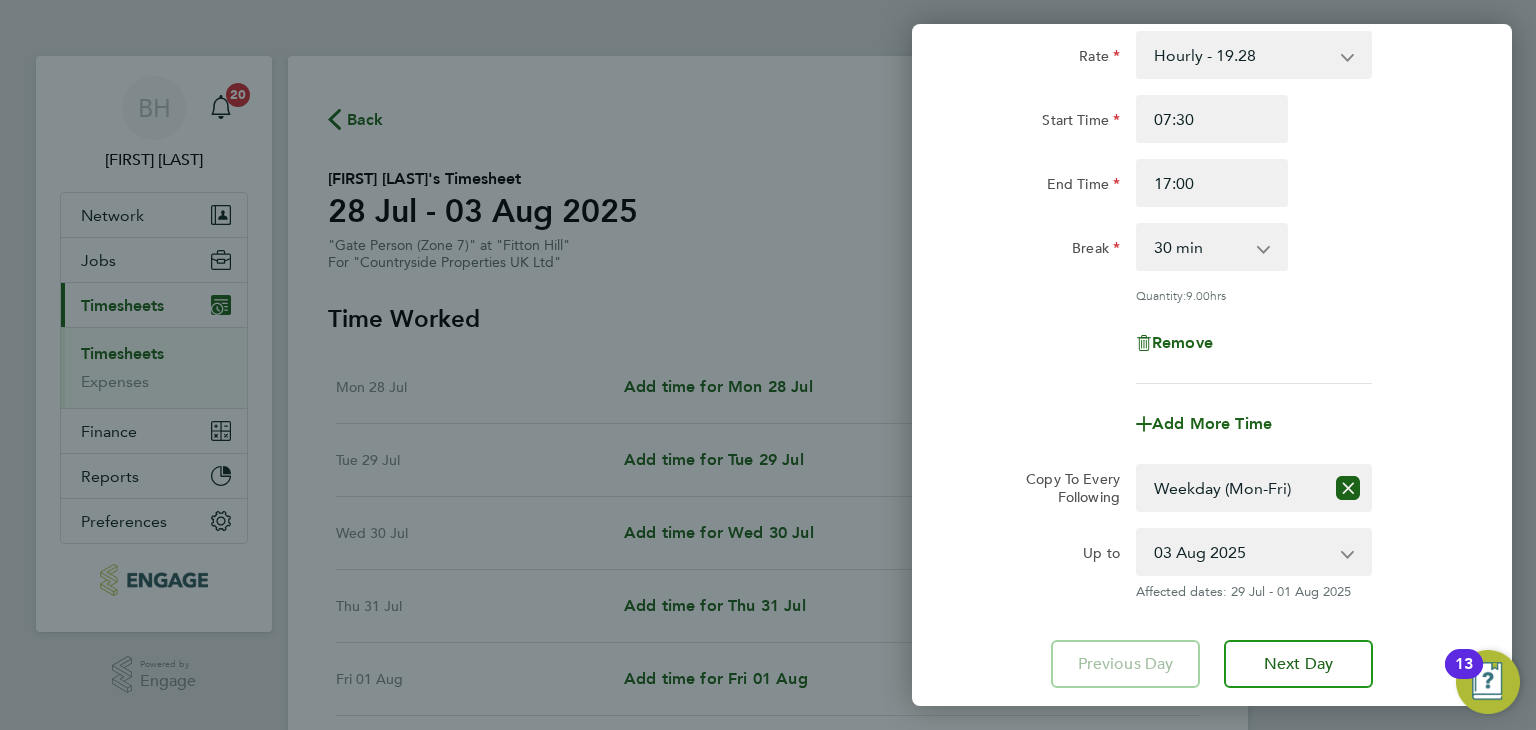 scroll, scrollTop: 200, scrollLeft: 0, axis: vertical 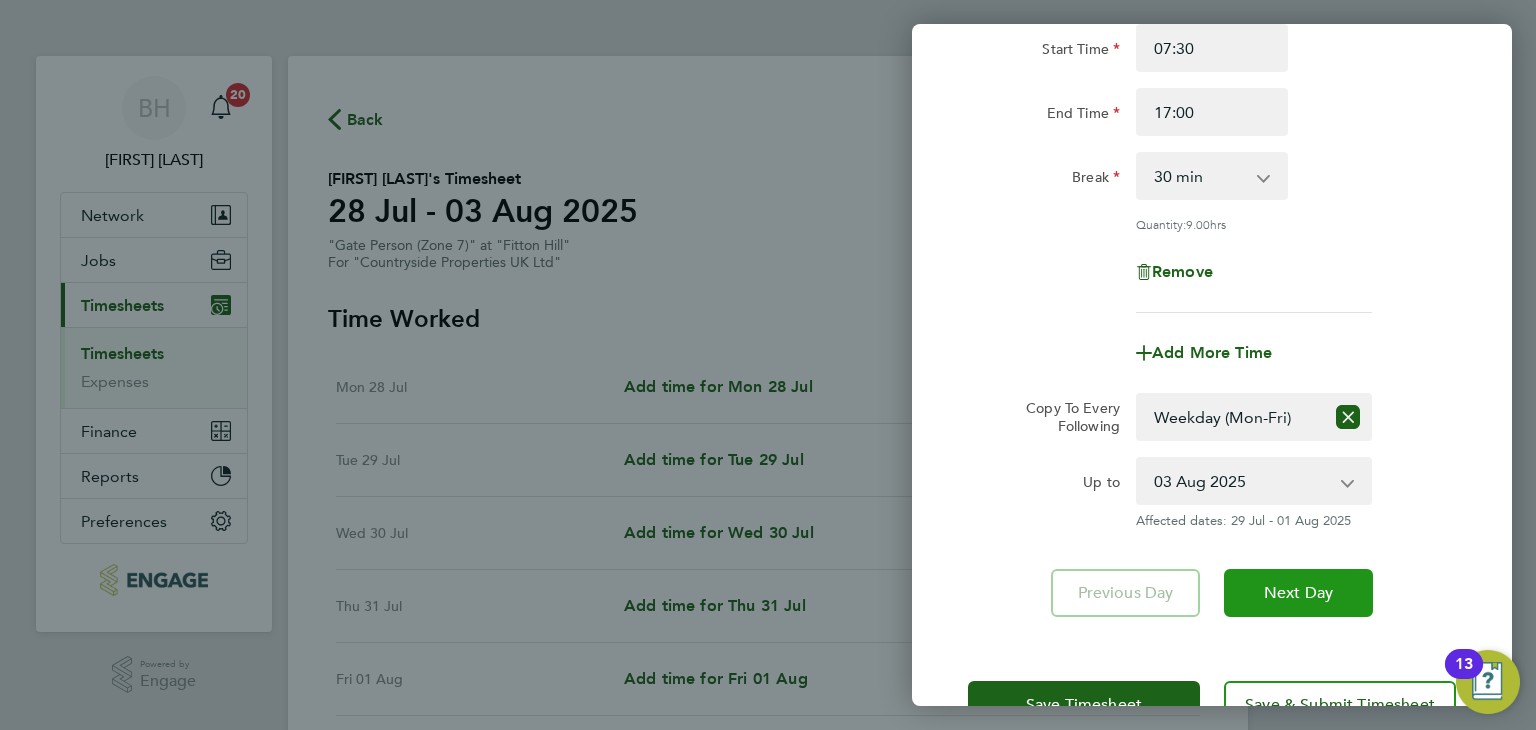 click on "Next Day" 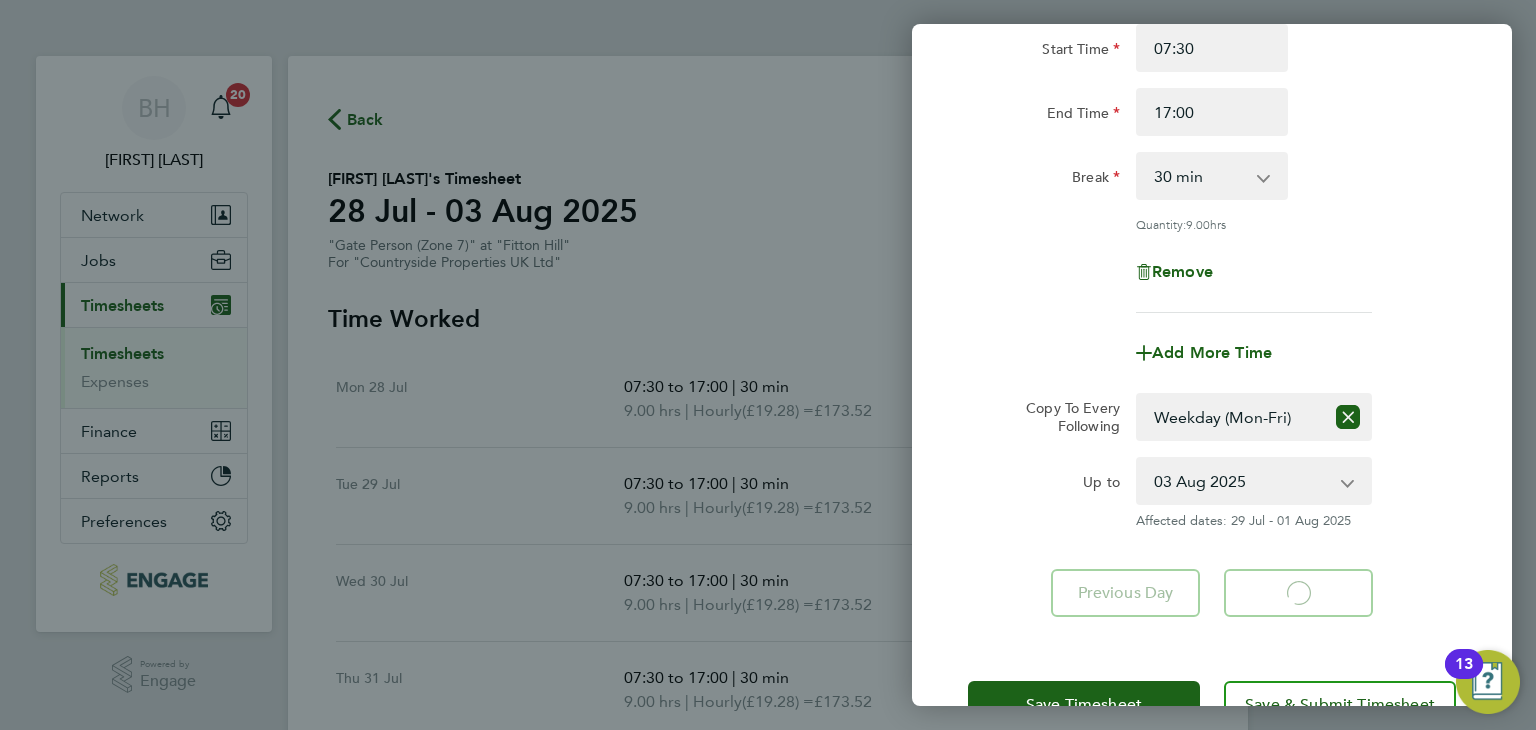 select on "30" 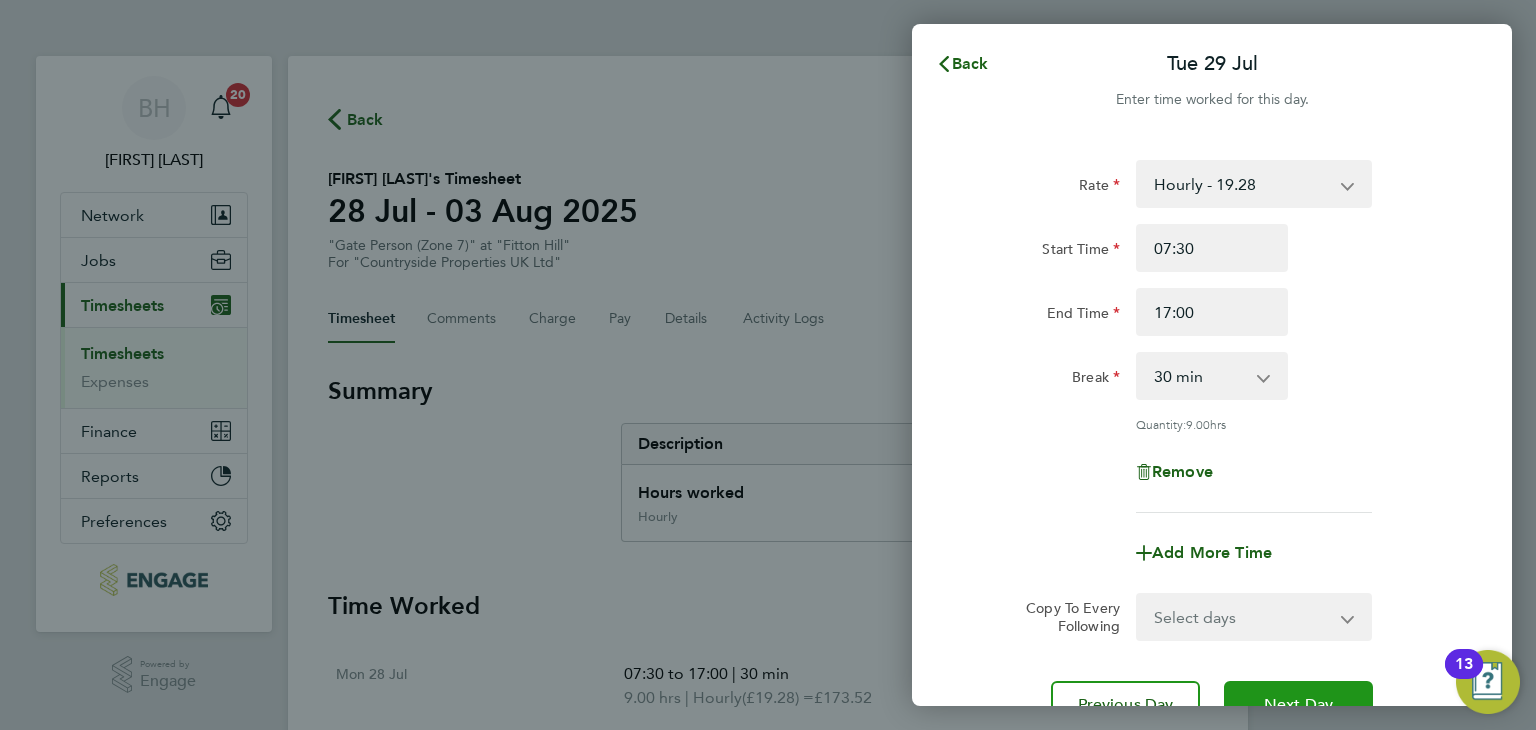 click on "Next Day" 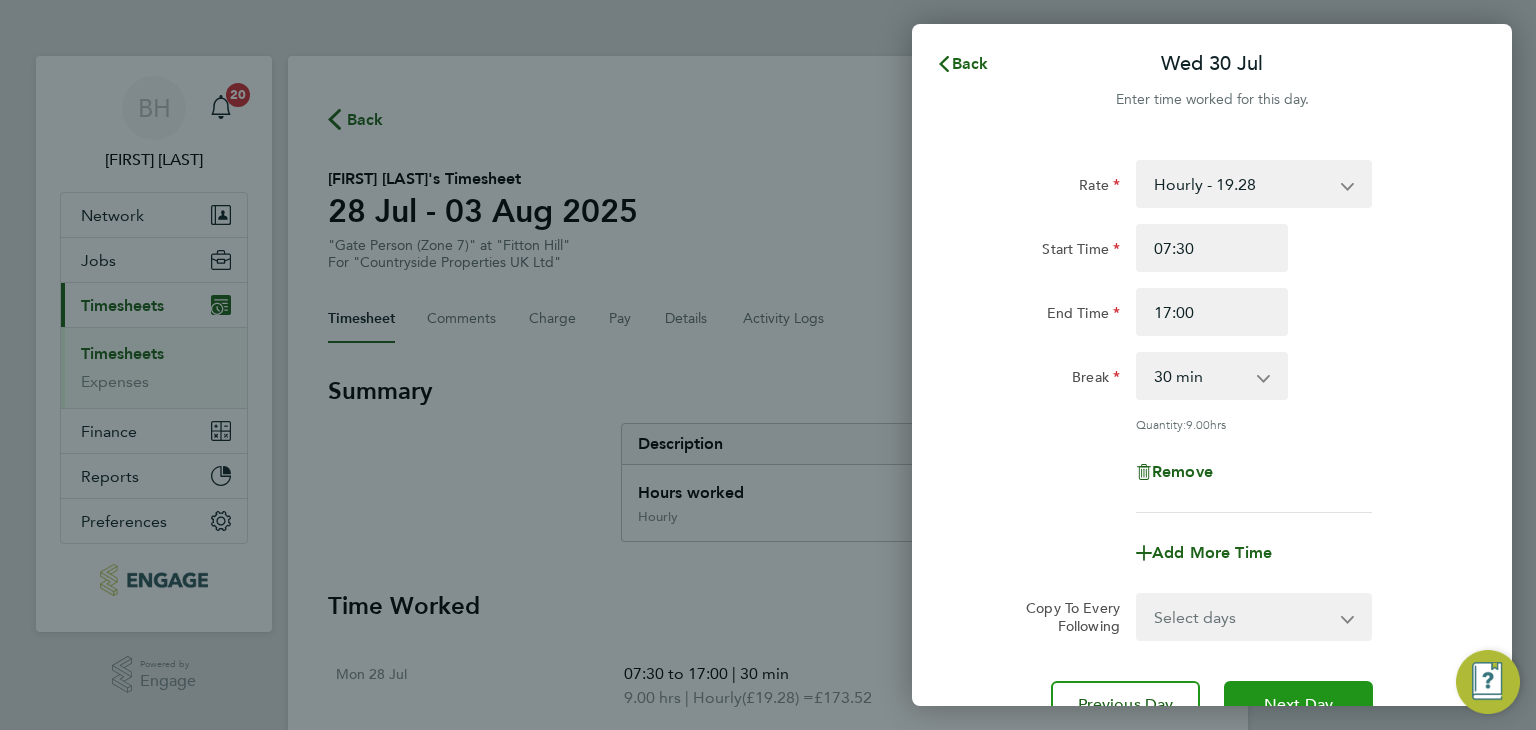 click on "Next Day" 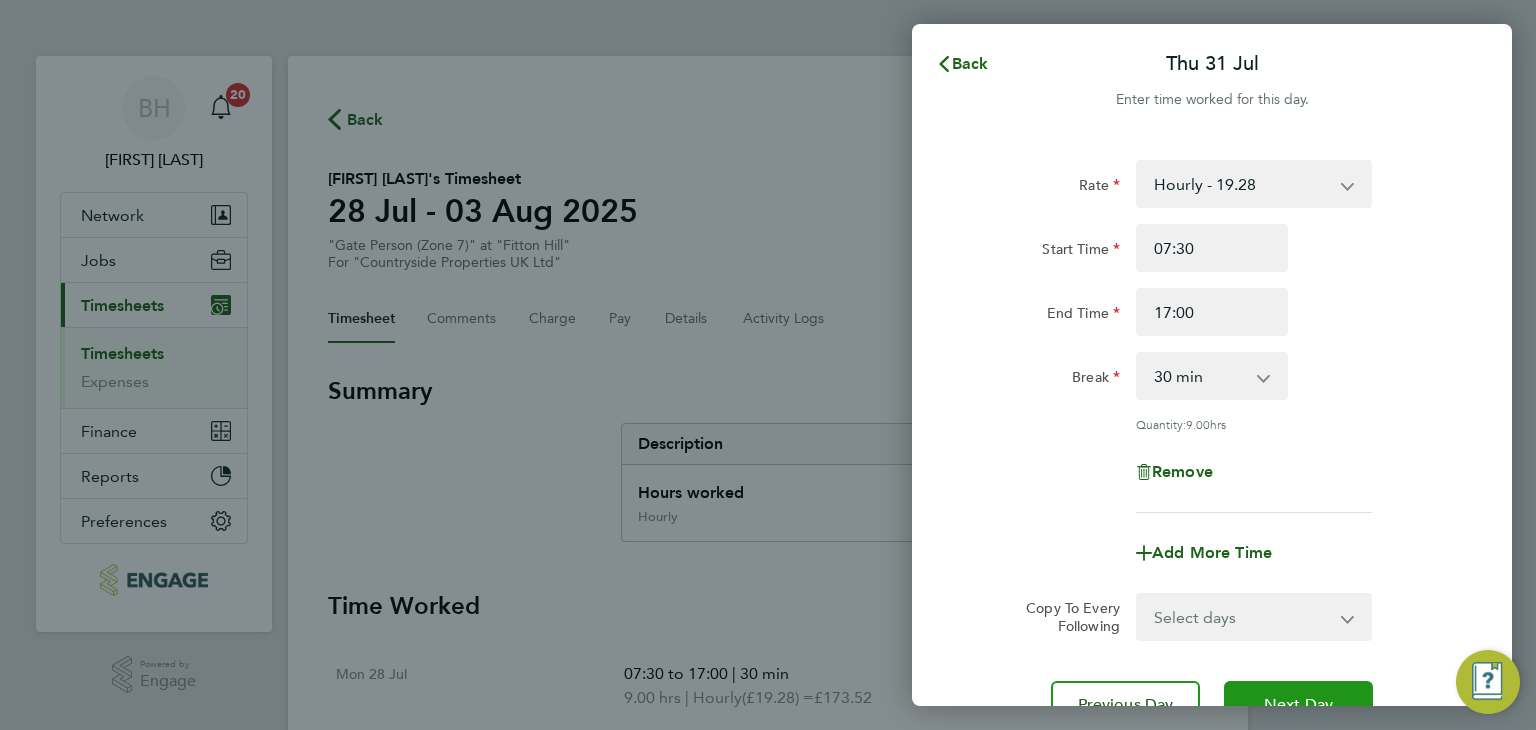 click on "Next Day" 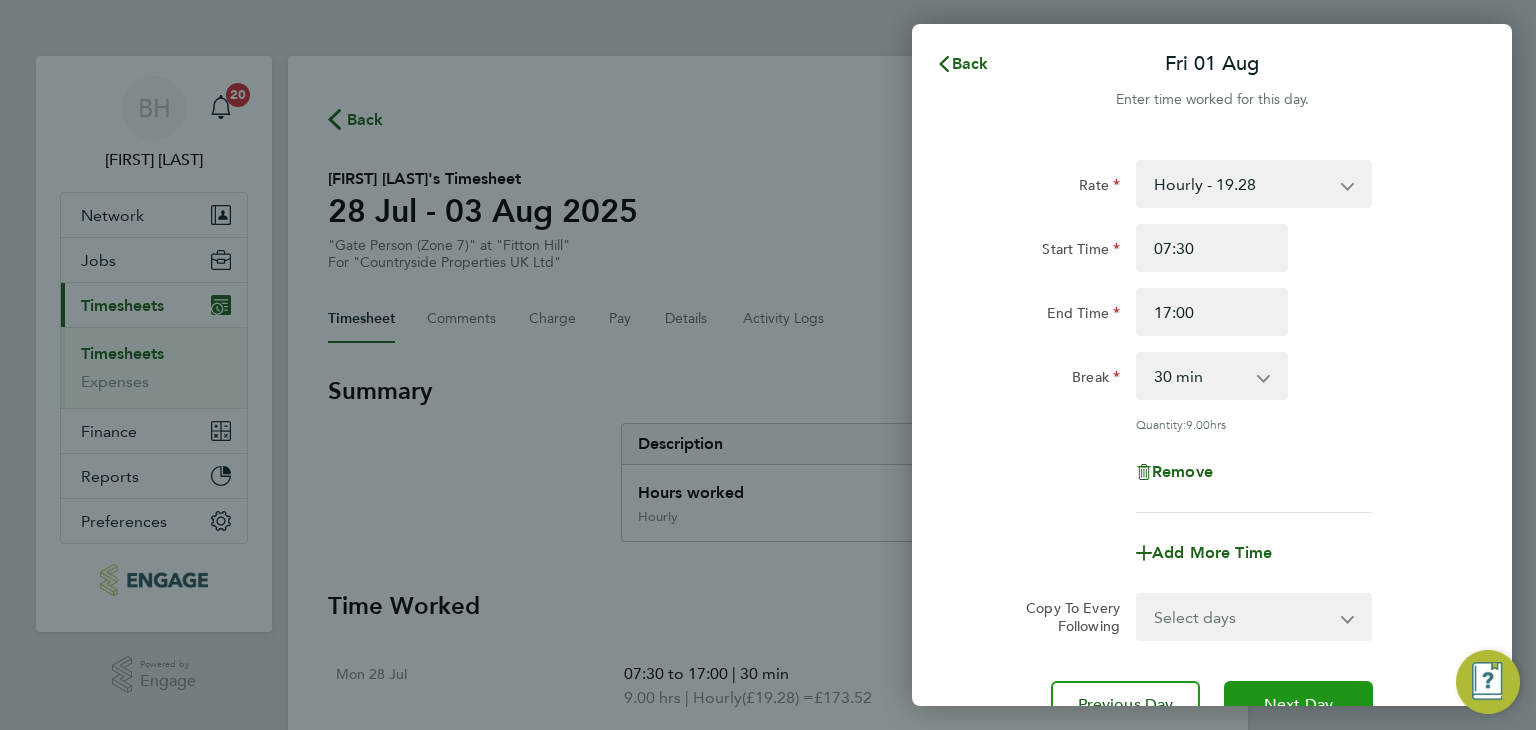 click on "Next Day" 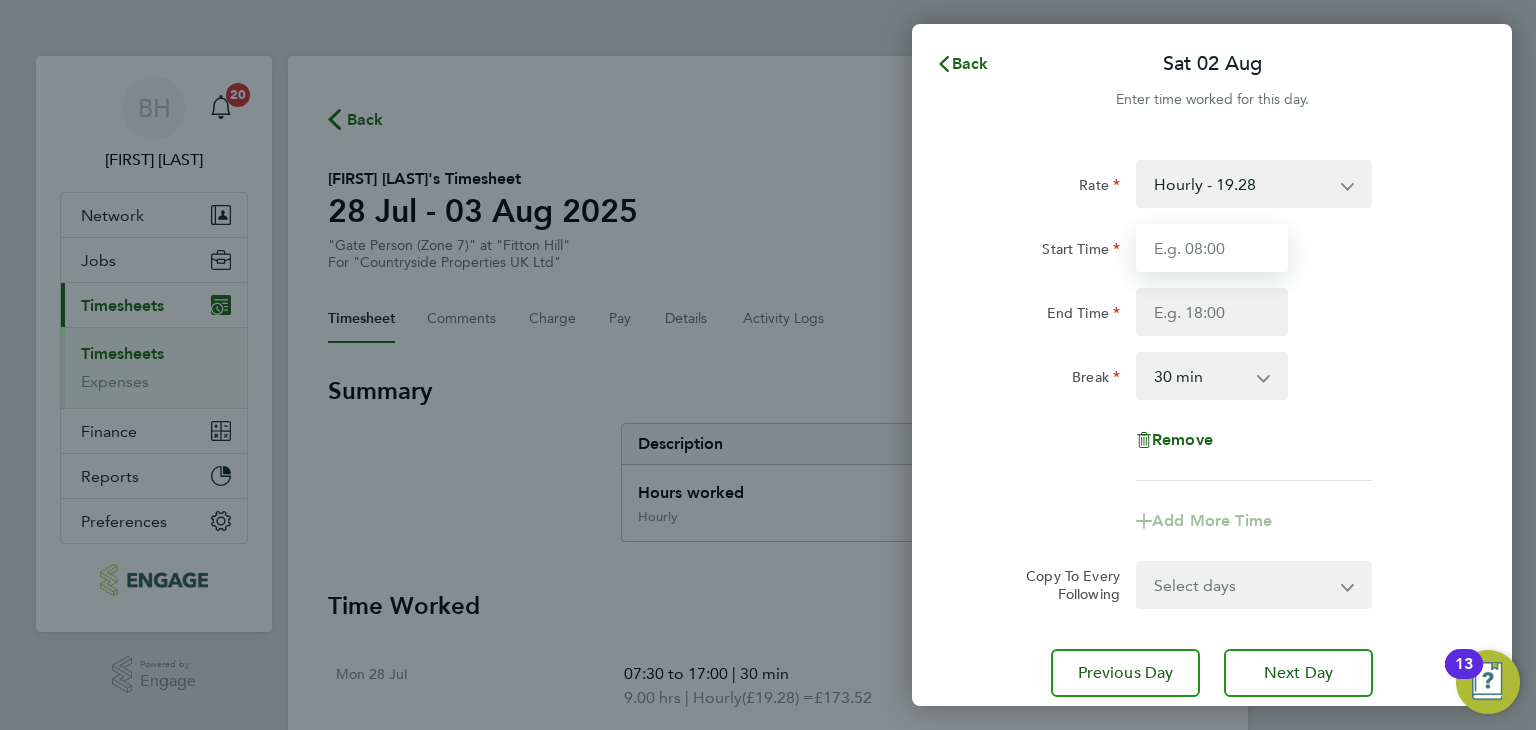 click on "Start Time" at bounding box center (1212, 248) 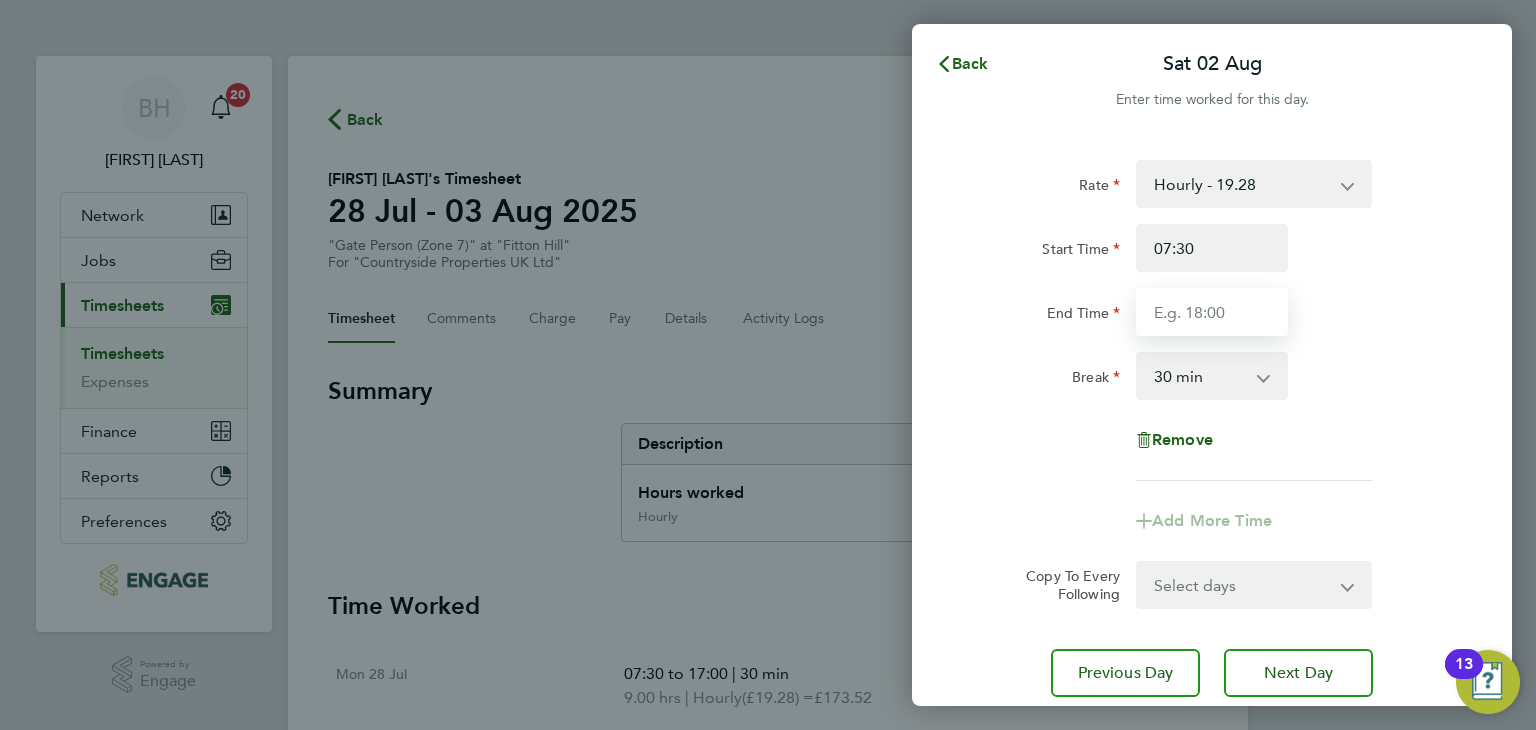 click on "End Time" at bounding box center [1212, 312] 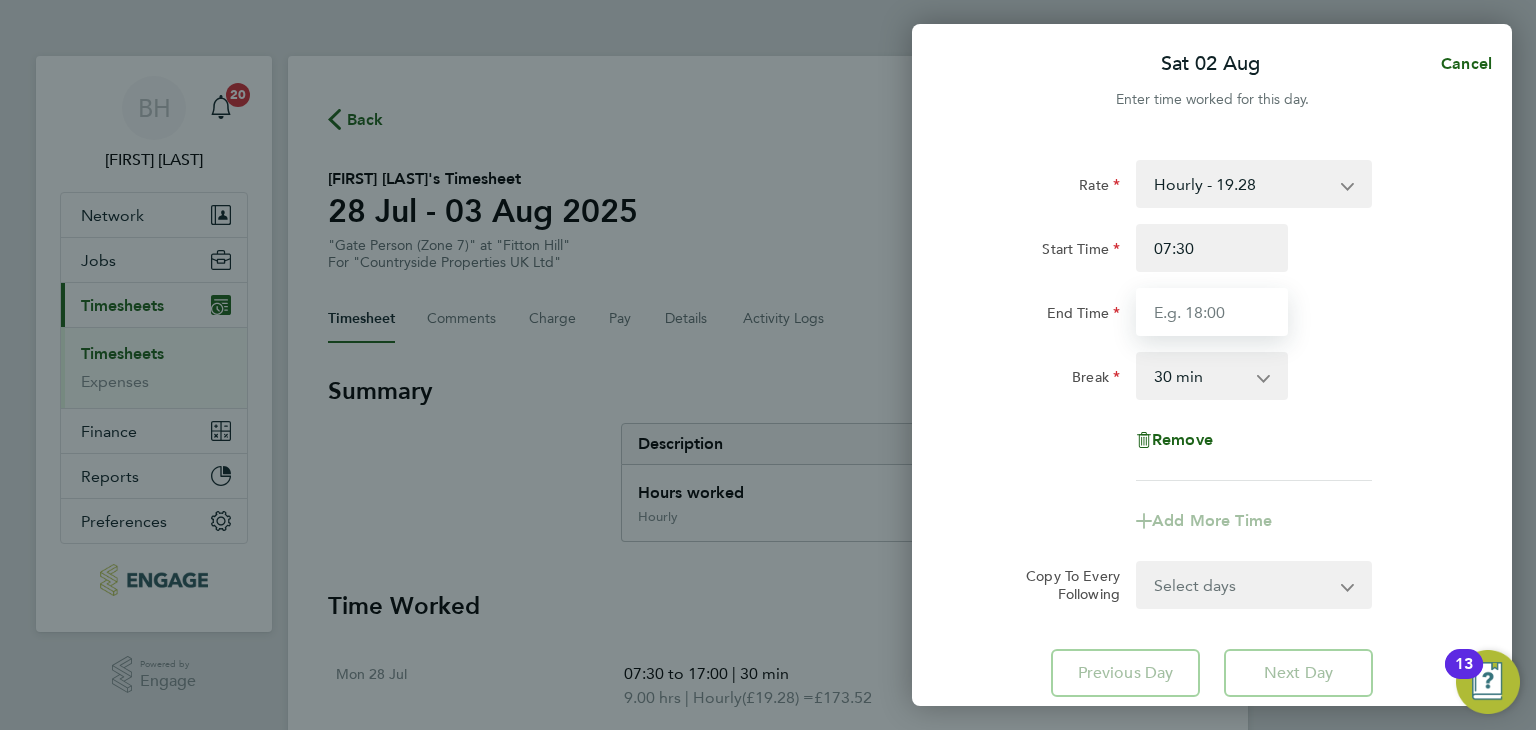 type on "17:00" 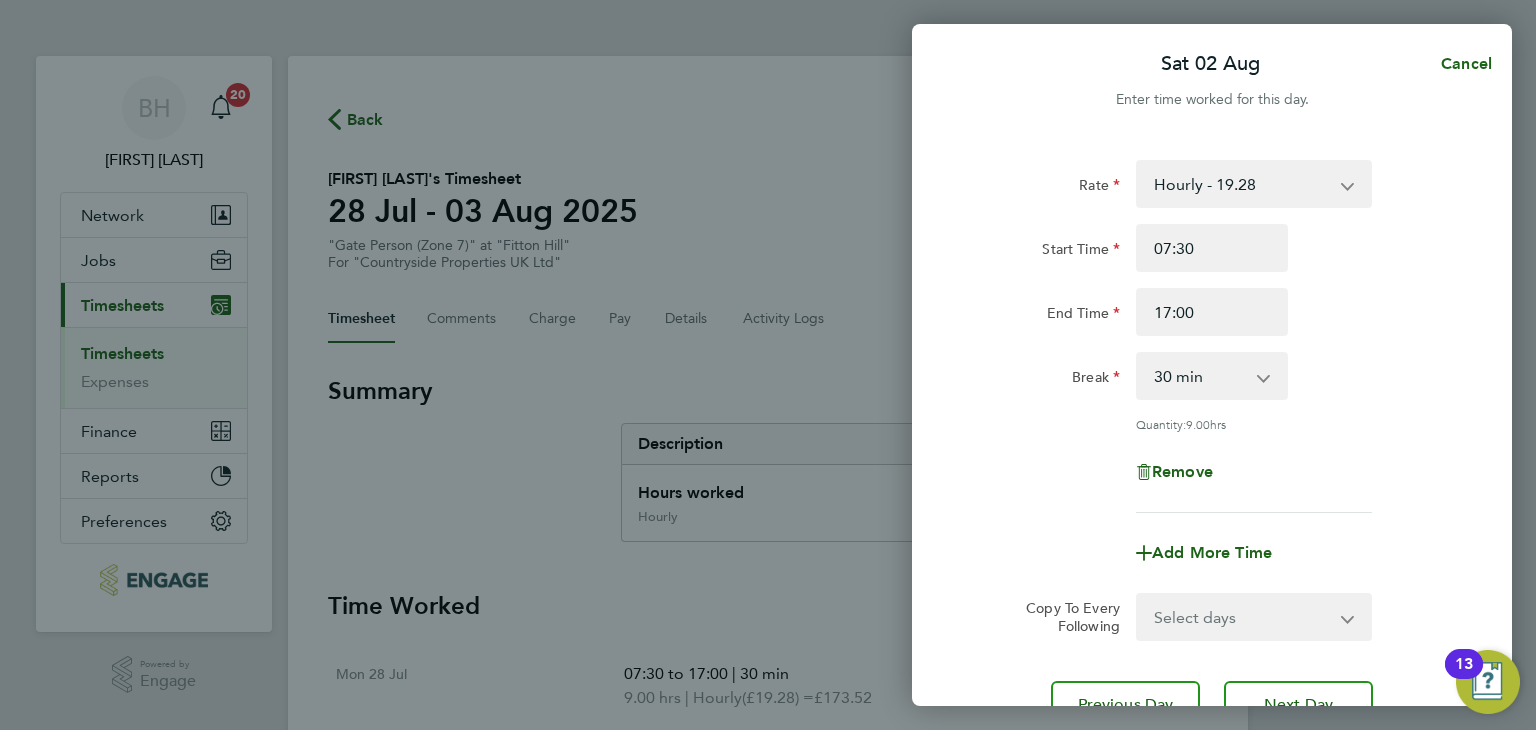 click on "Break  0 min   15 min   30 min   45 min   60 min   75 min   90 min" 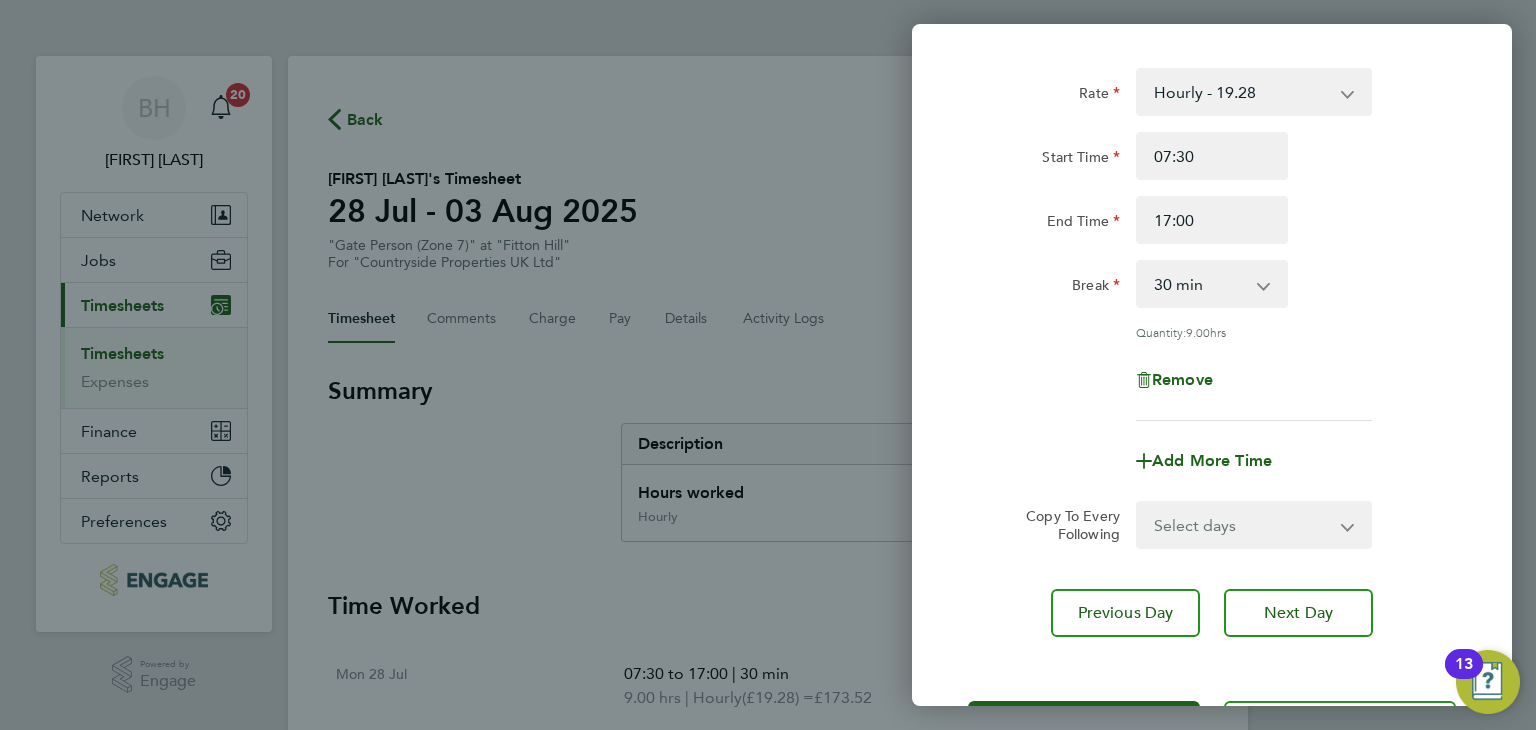 scroll, scrollTop: 172, scrollLeft: 0, axis: vertical 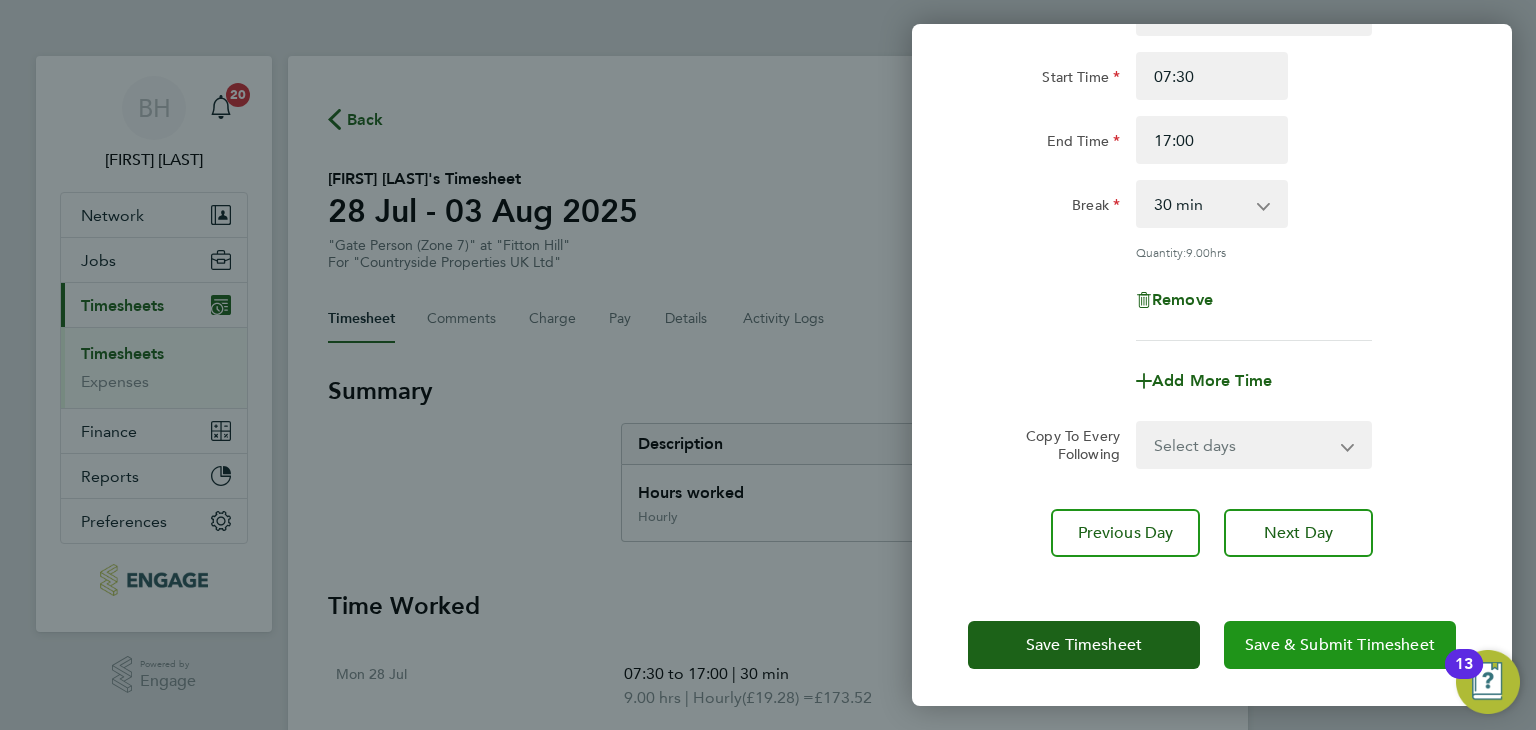 click on "Save & Submit Timesheet" 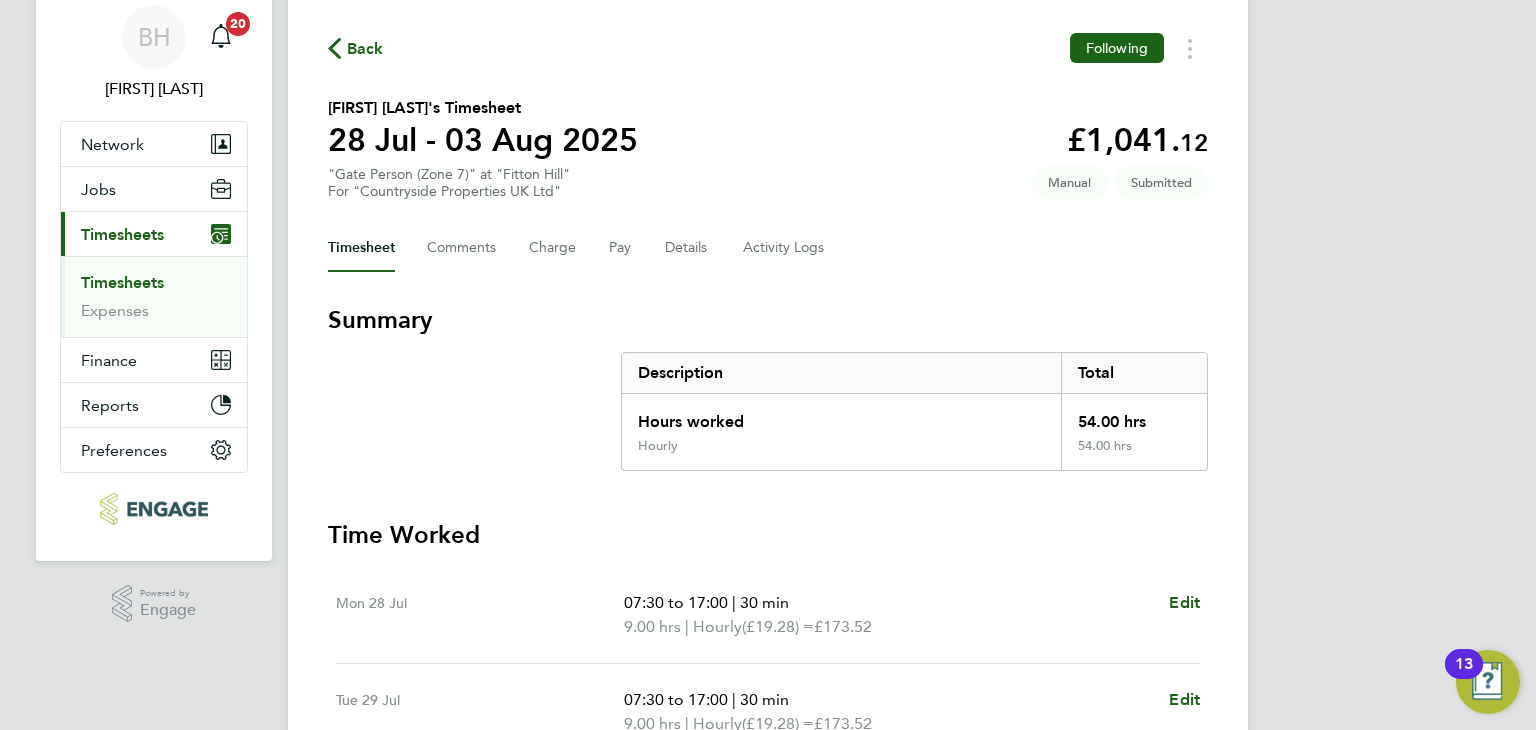 scroll, scrollTop: 0, scrollLeft: 0, axis: both 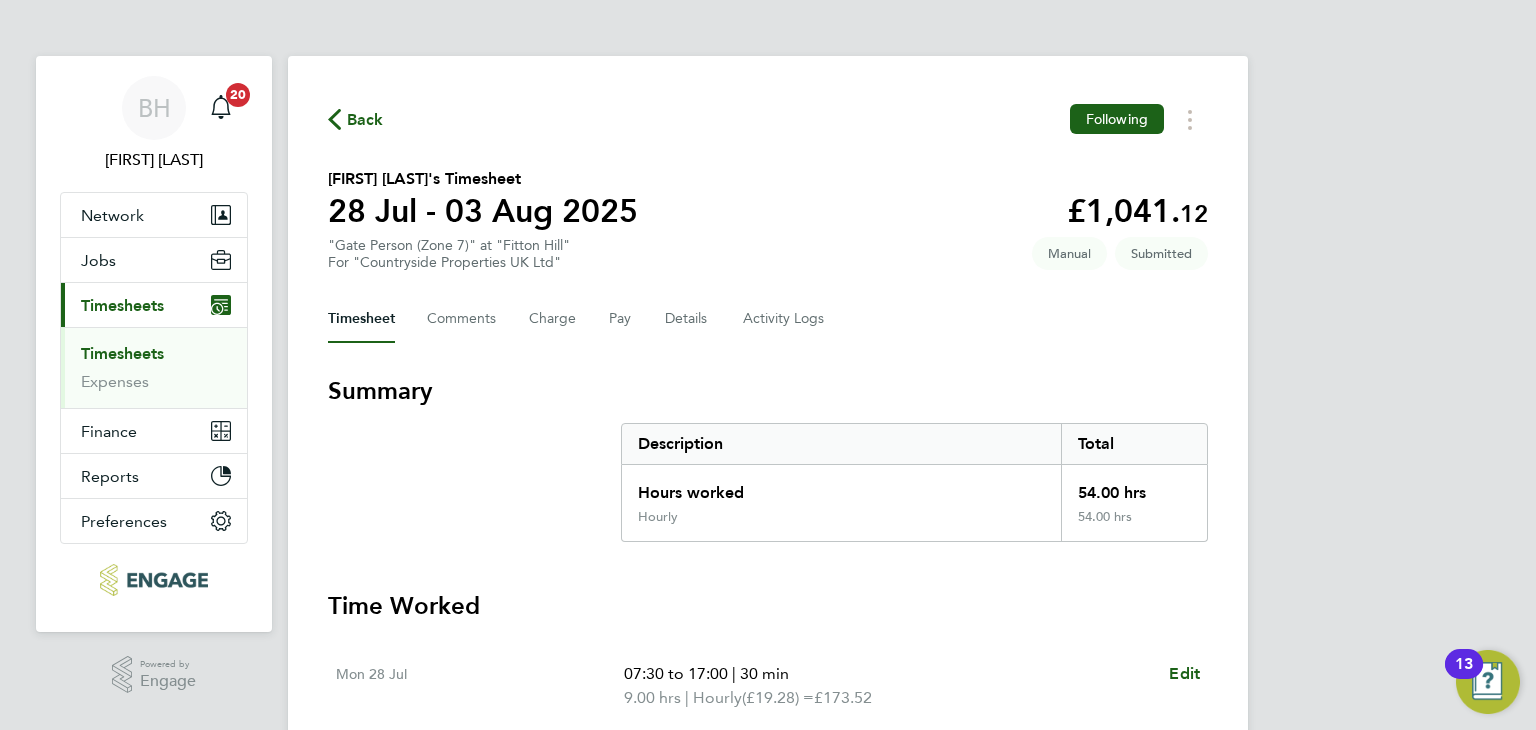 click on "Back" 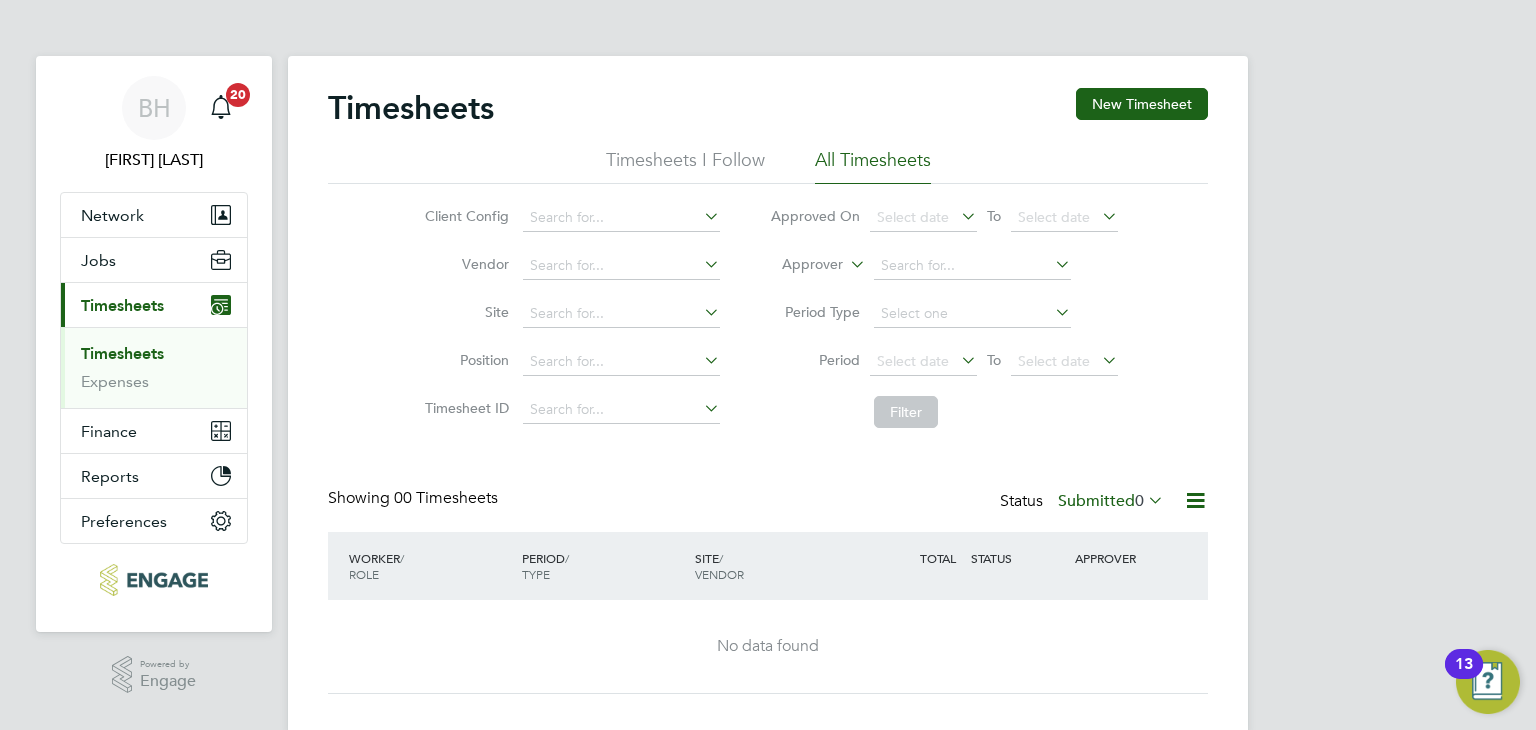 click on "Timesheets New Timesheet" 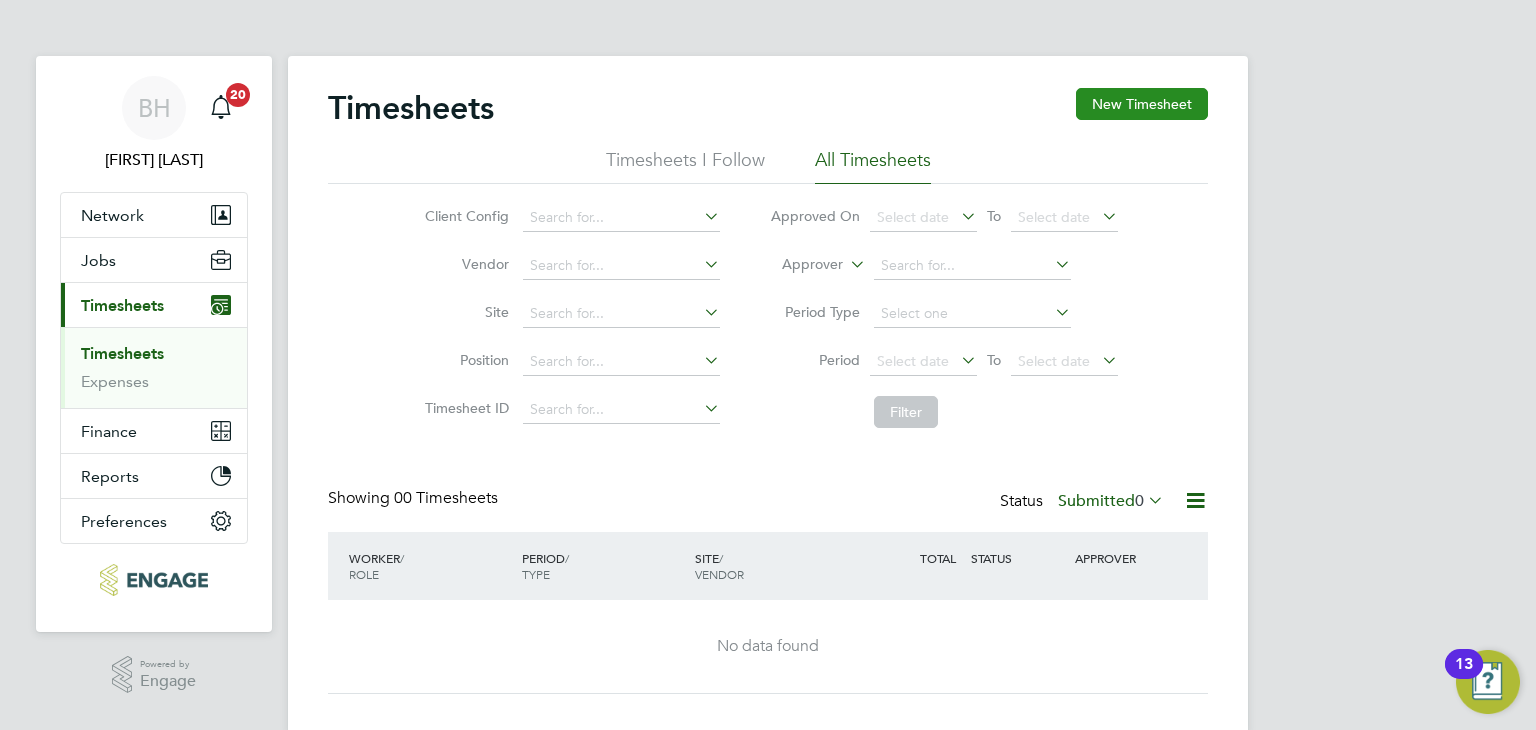 click on "New Timesheet" 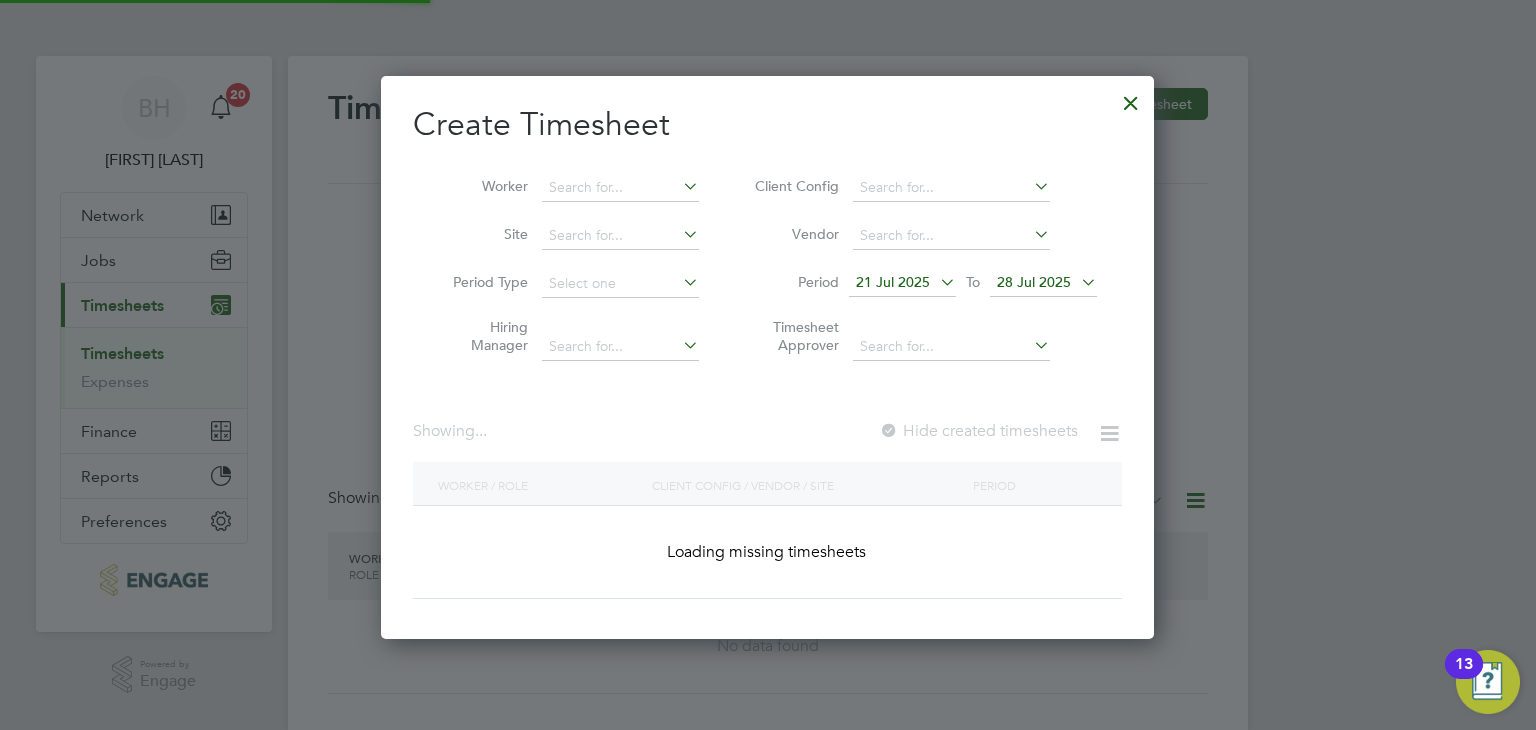 scroll, scrollTop: 10, scrollLeft: 10, axis: both 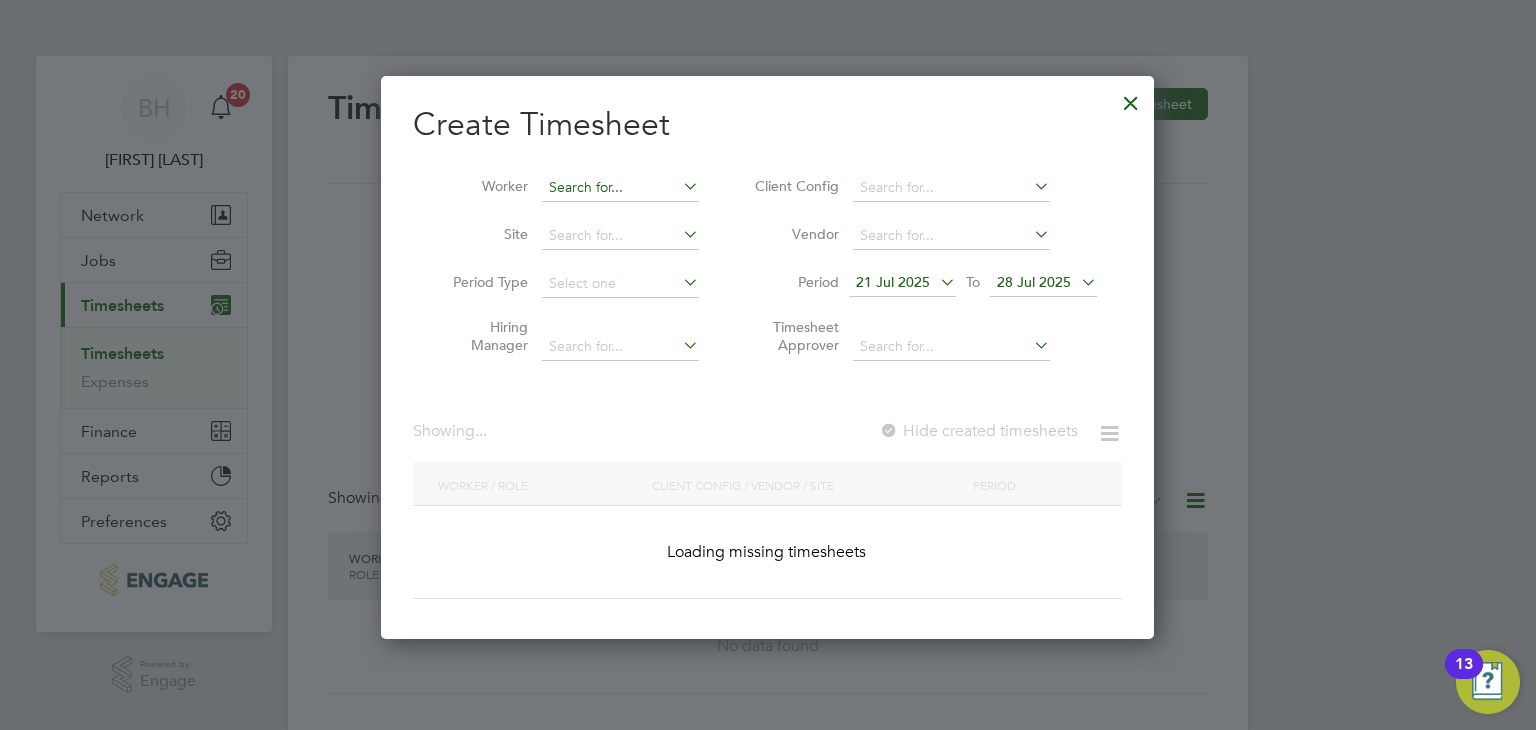 click at bounding box center [620, 188] 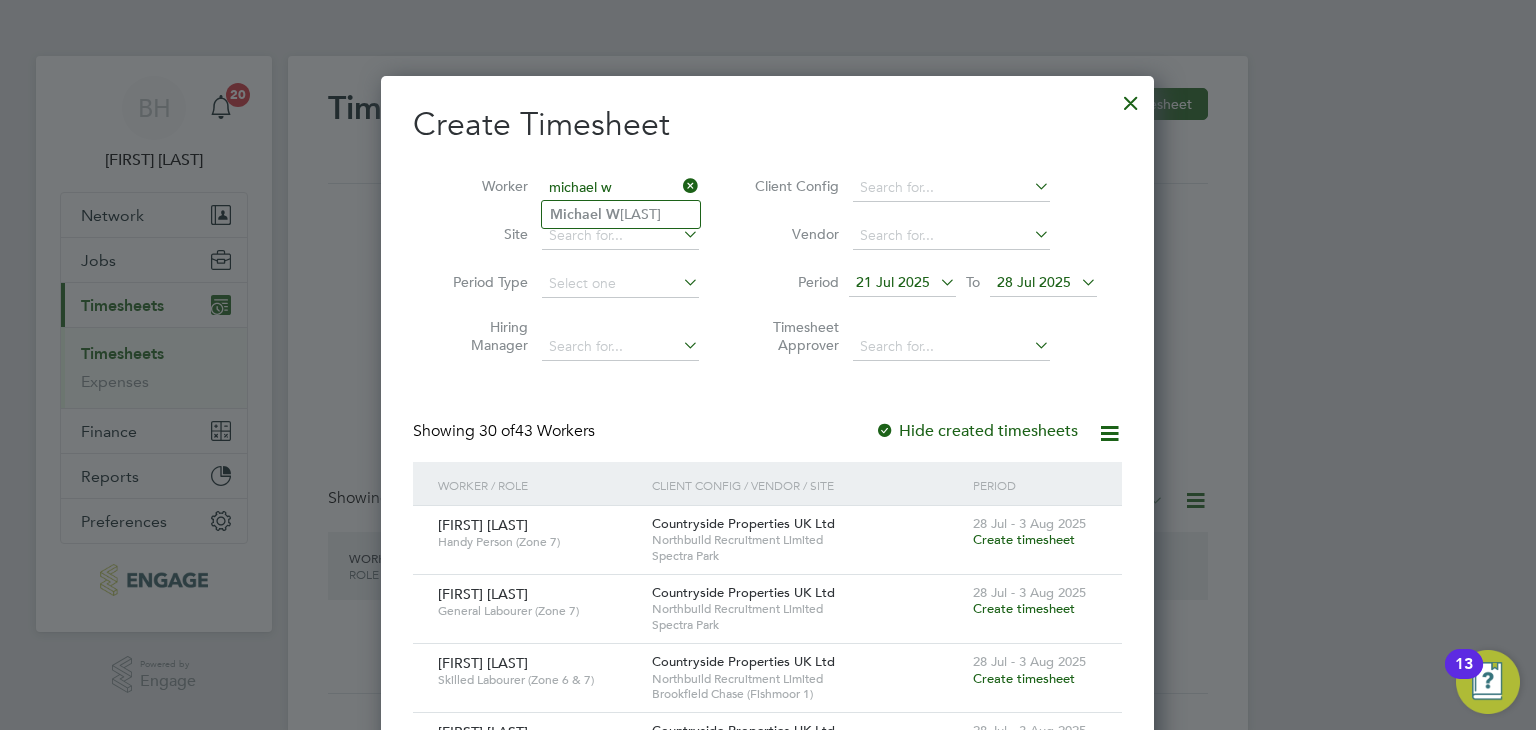 type on "michael w" 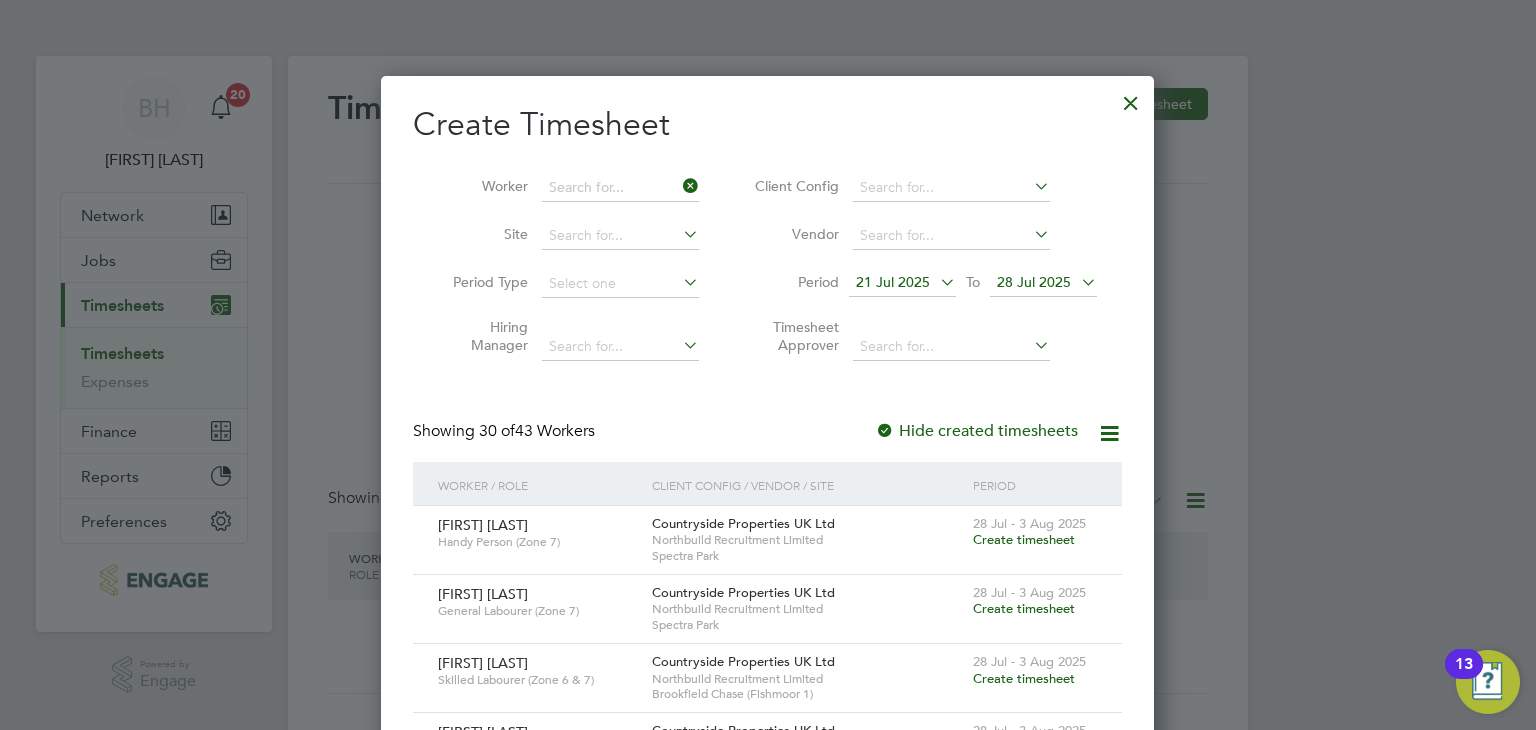 scroll, scrollTop: 10, scrollLeft: 10, axis: both 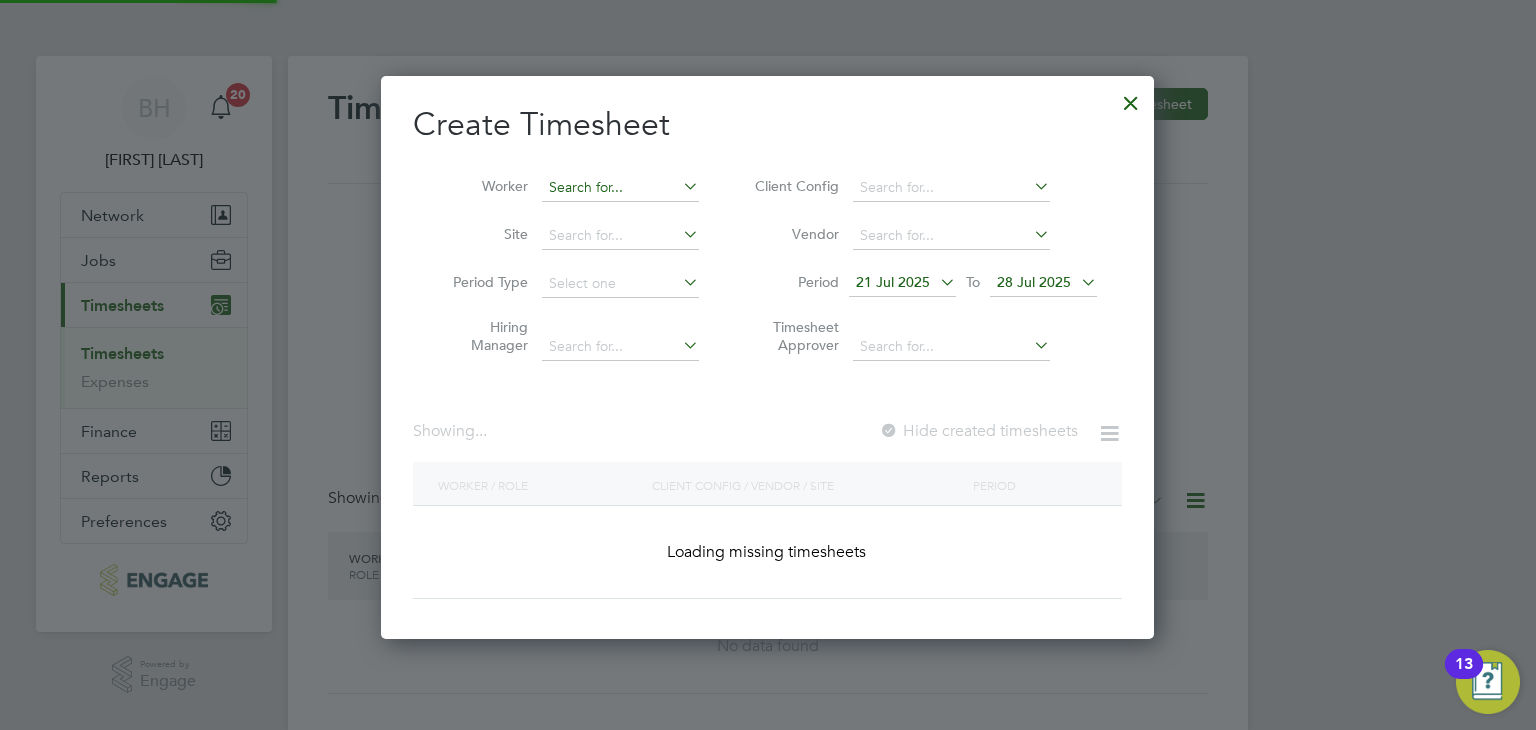 click at bounding box center (620, 188) 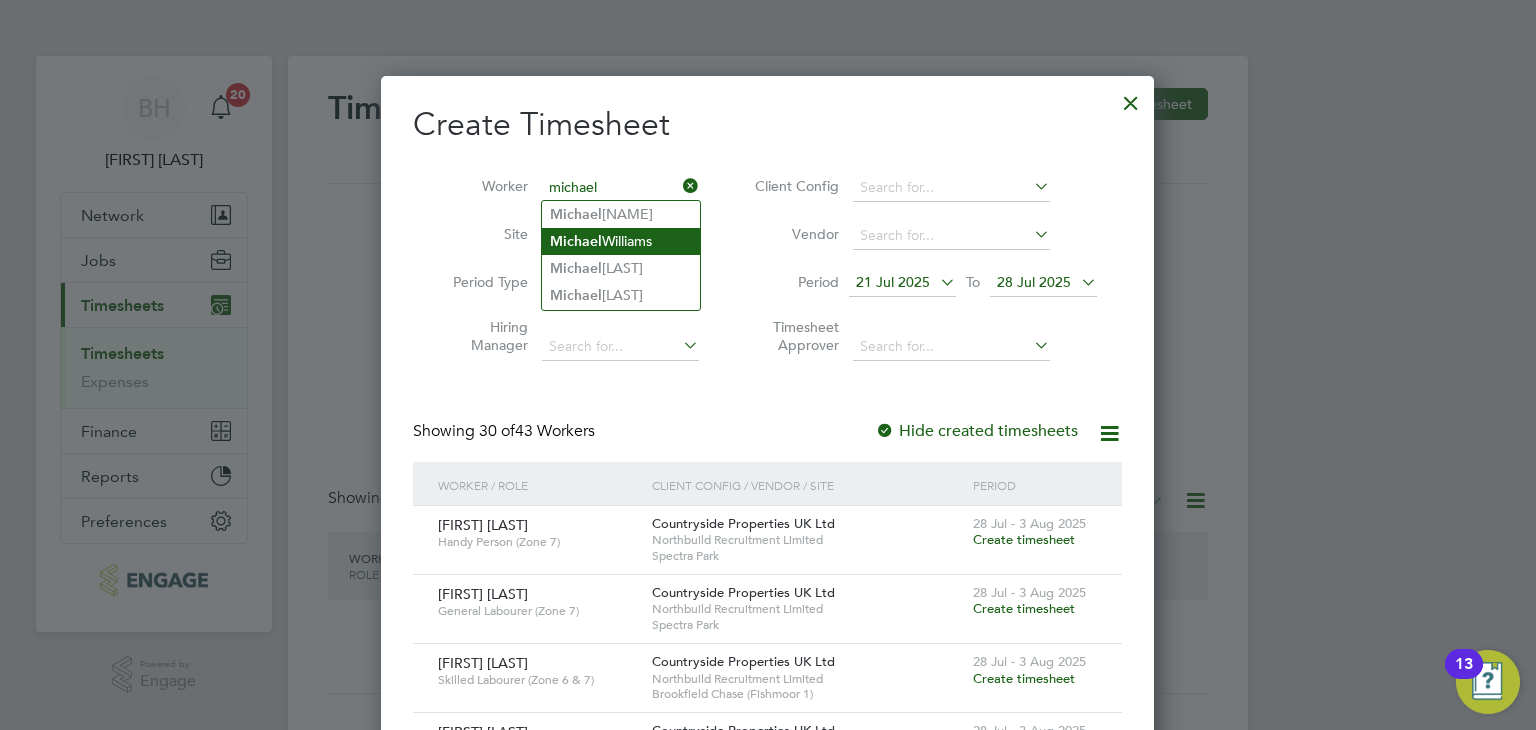 click on "[FIRST]  [LAST]" 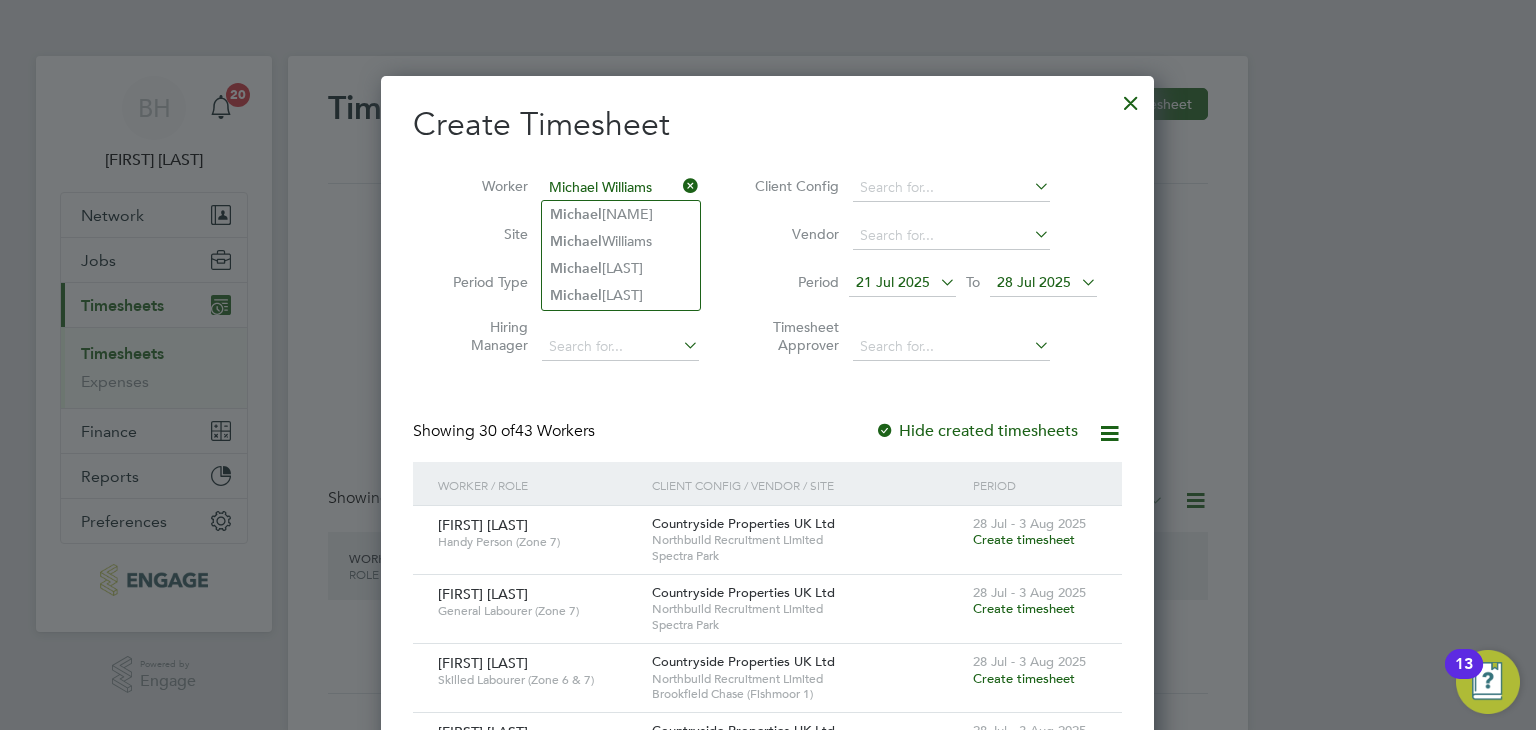 scroll, scrollTop: 103, scrollLeft: 10, axis: both 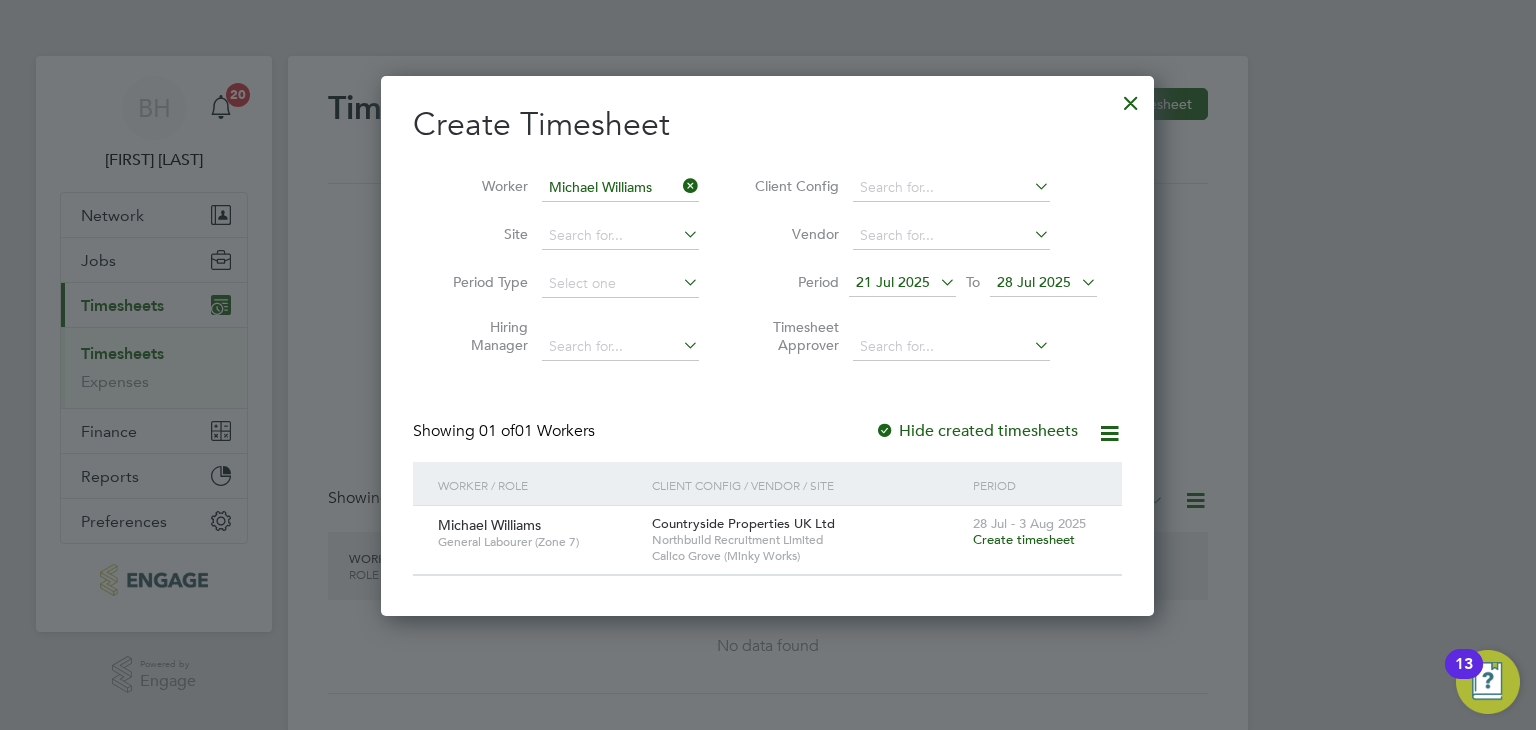 click on "Create timesheet" at bounding box center [1024, 539] 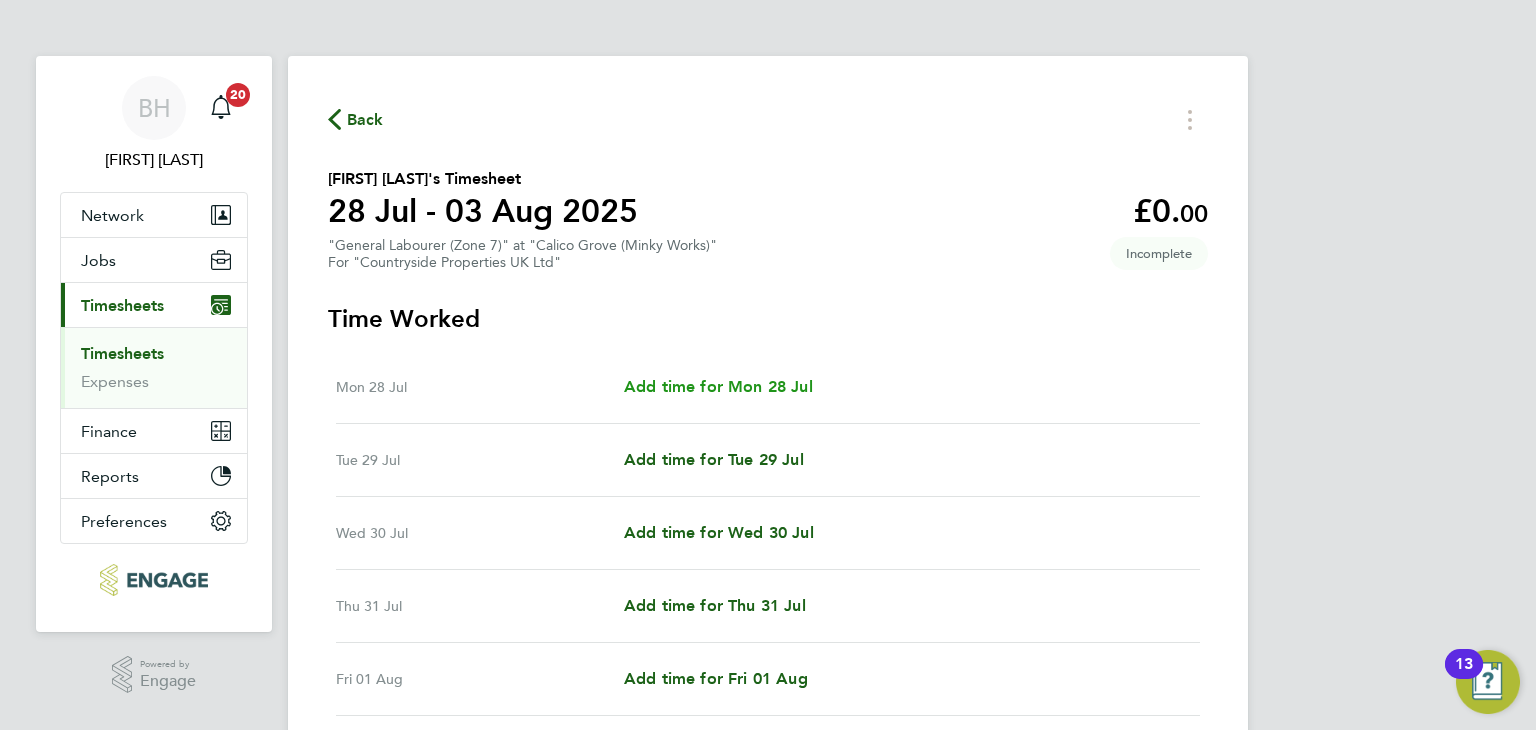 click on "Add time for Mon 28 Jul" at bounding box center [718, 386] 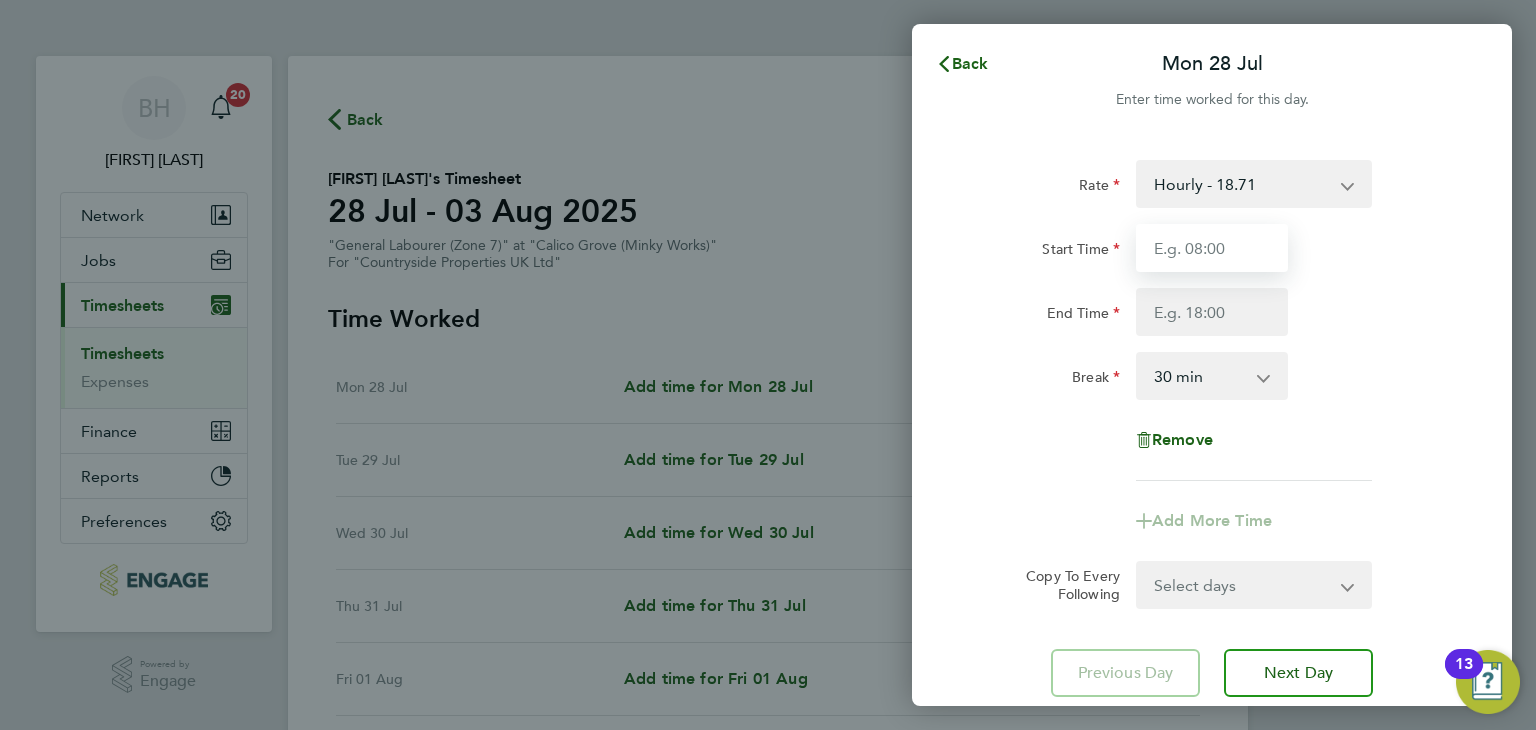 click on "Start Time" at bounding box center [1212, 248] 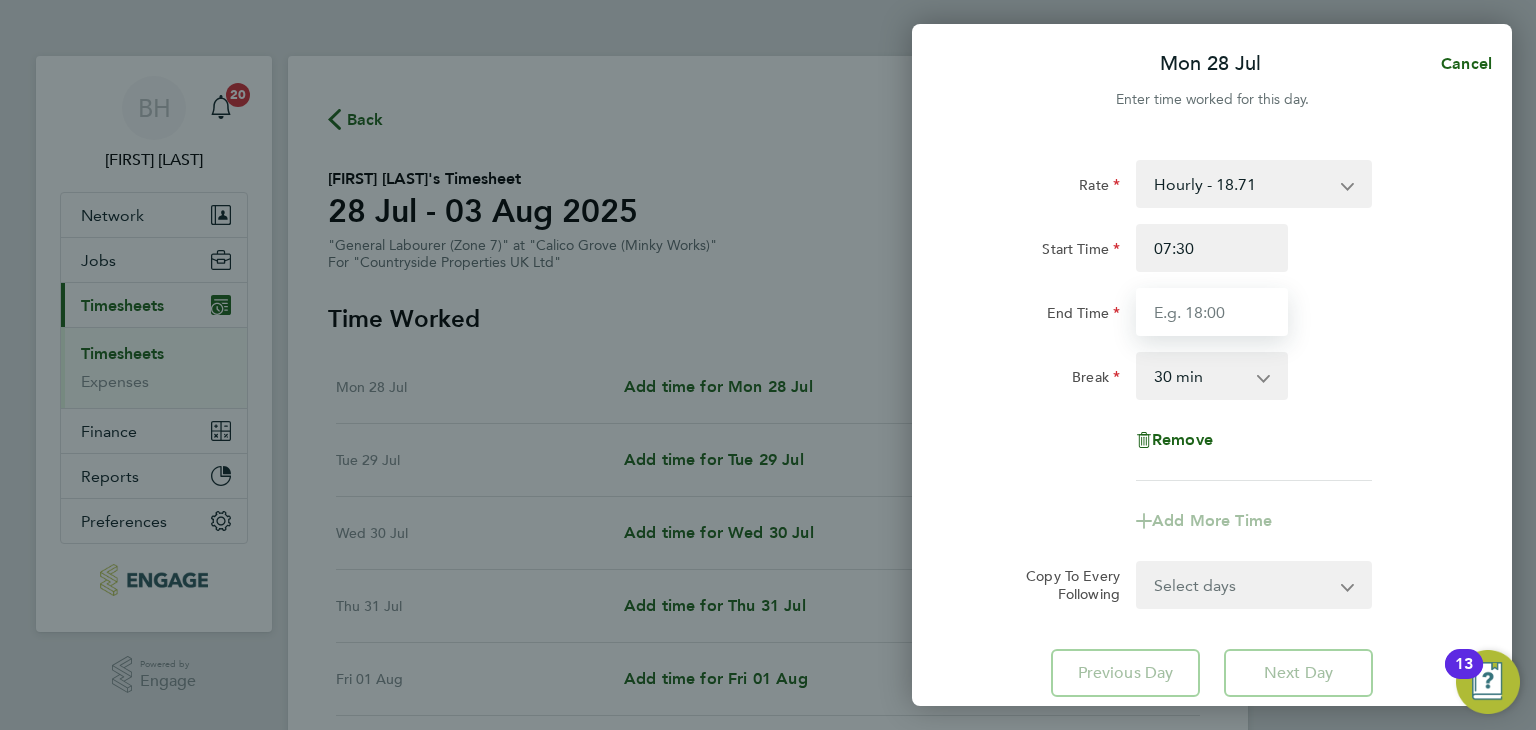 click on "End Time" at bounding box center [1212, 312] 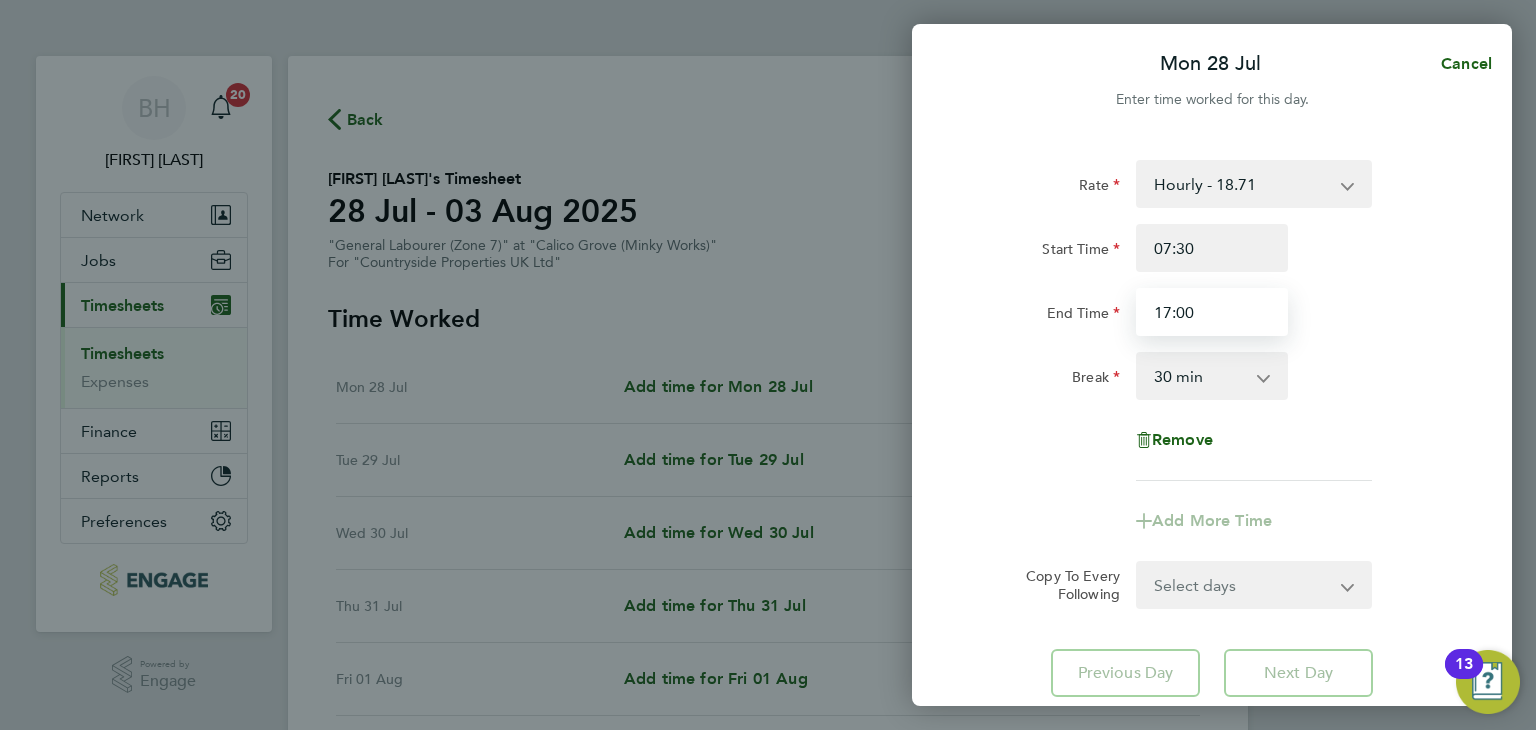 type on "17:00" 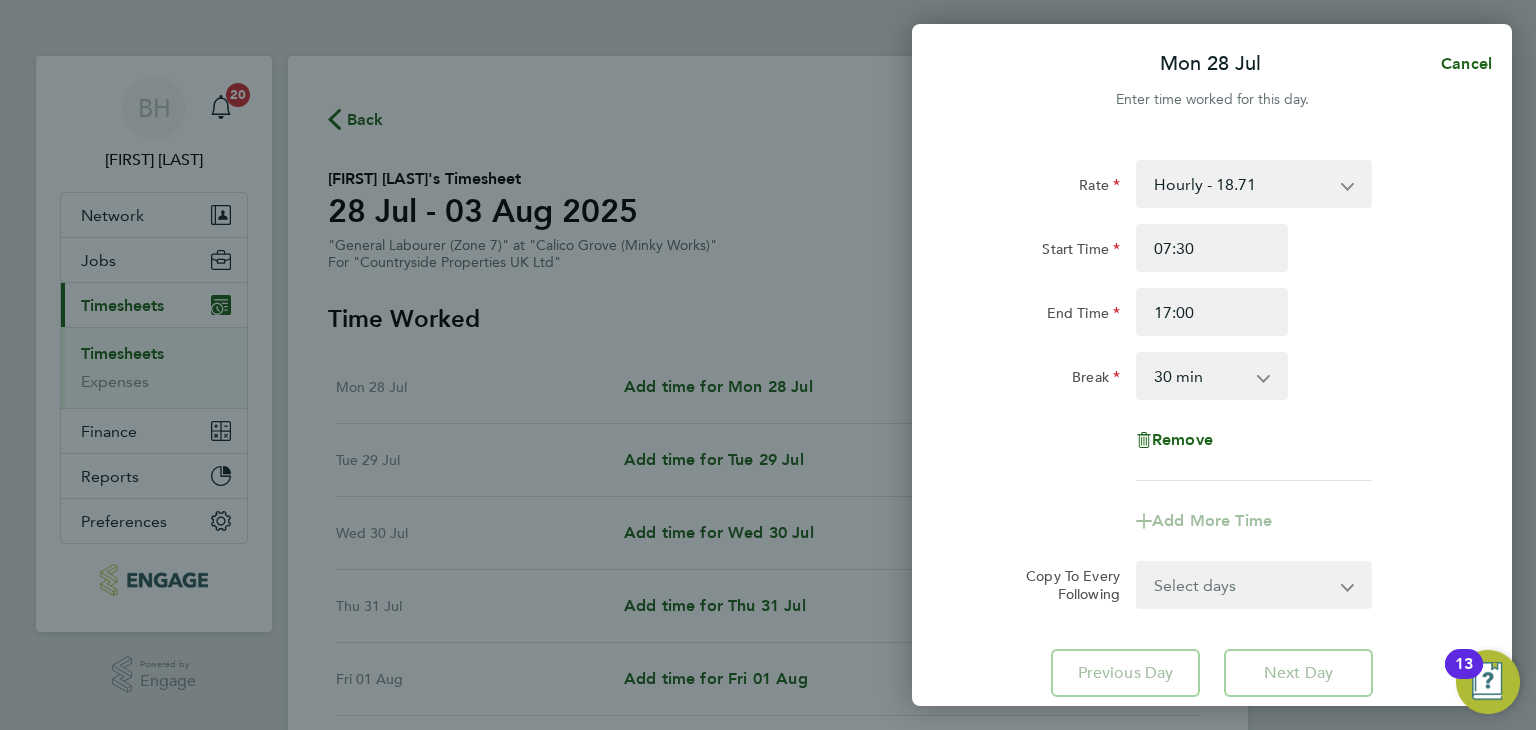 click on "Break  0 min   15 min   30 min   45 min   60 min   75 min   90 min" 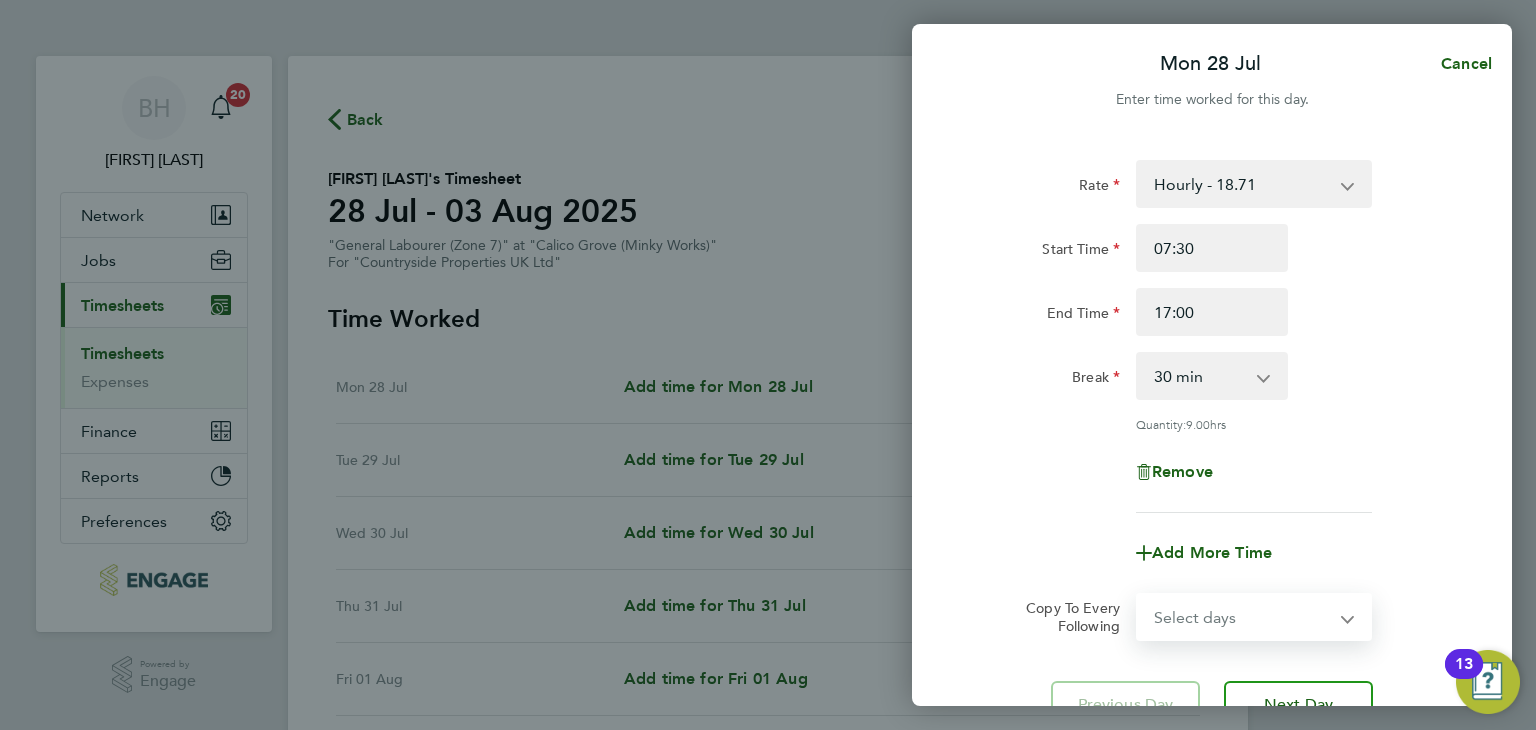 click on "Select days   Day   Weekday (Mon-Fri)   Weekend (Sat-Sun)   Tuesday   Wednesday   Thursday   Friday   Saturday   Sunday" at bounding box center (1243, 617) 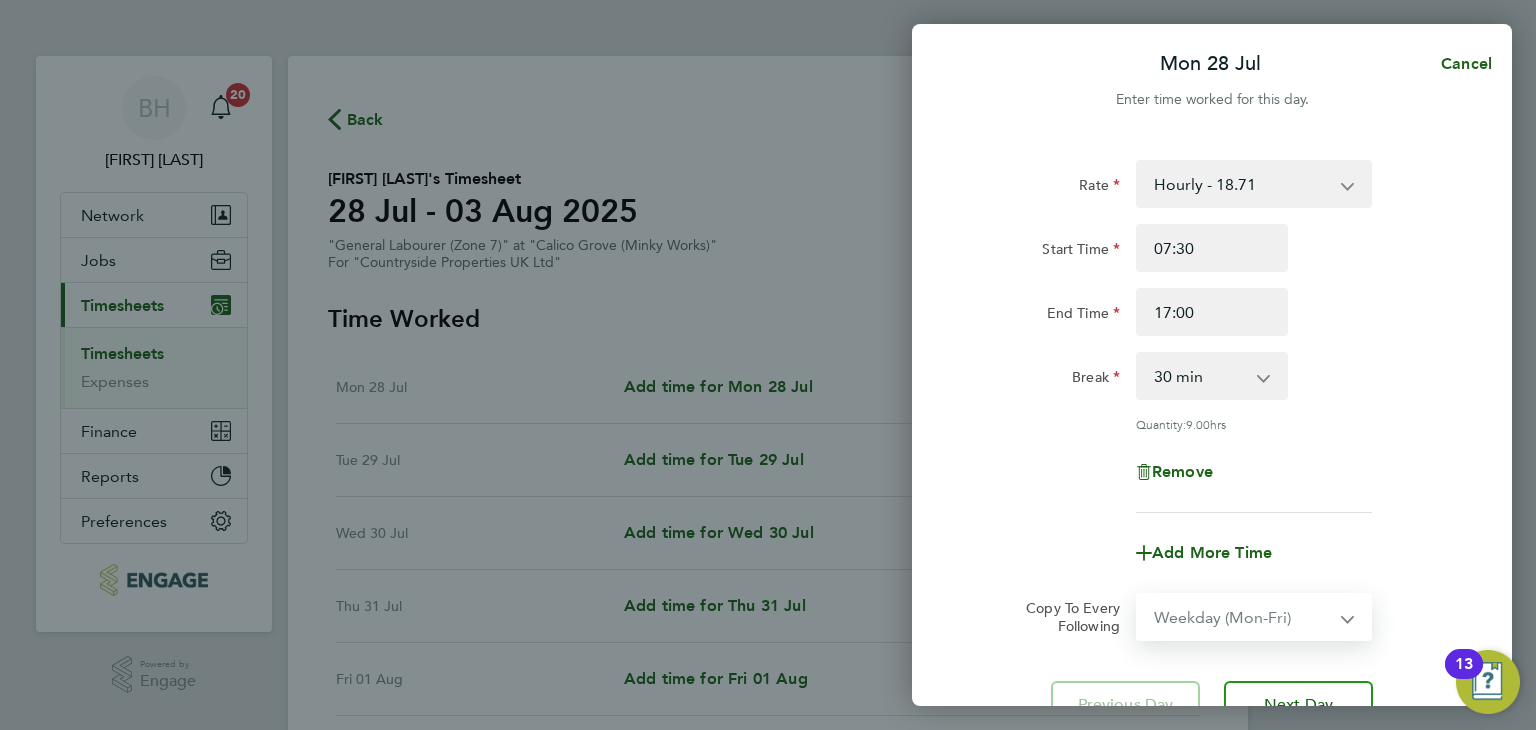 click on "Select days   Day   Weekday (Mon-Fri)   Weekend (Sat-Sun)   Tuesday   Wednesday   Thursday   Friday   Saturday   Sunday" at bounding box center (1243, 617) 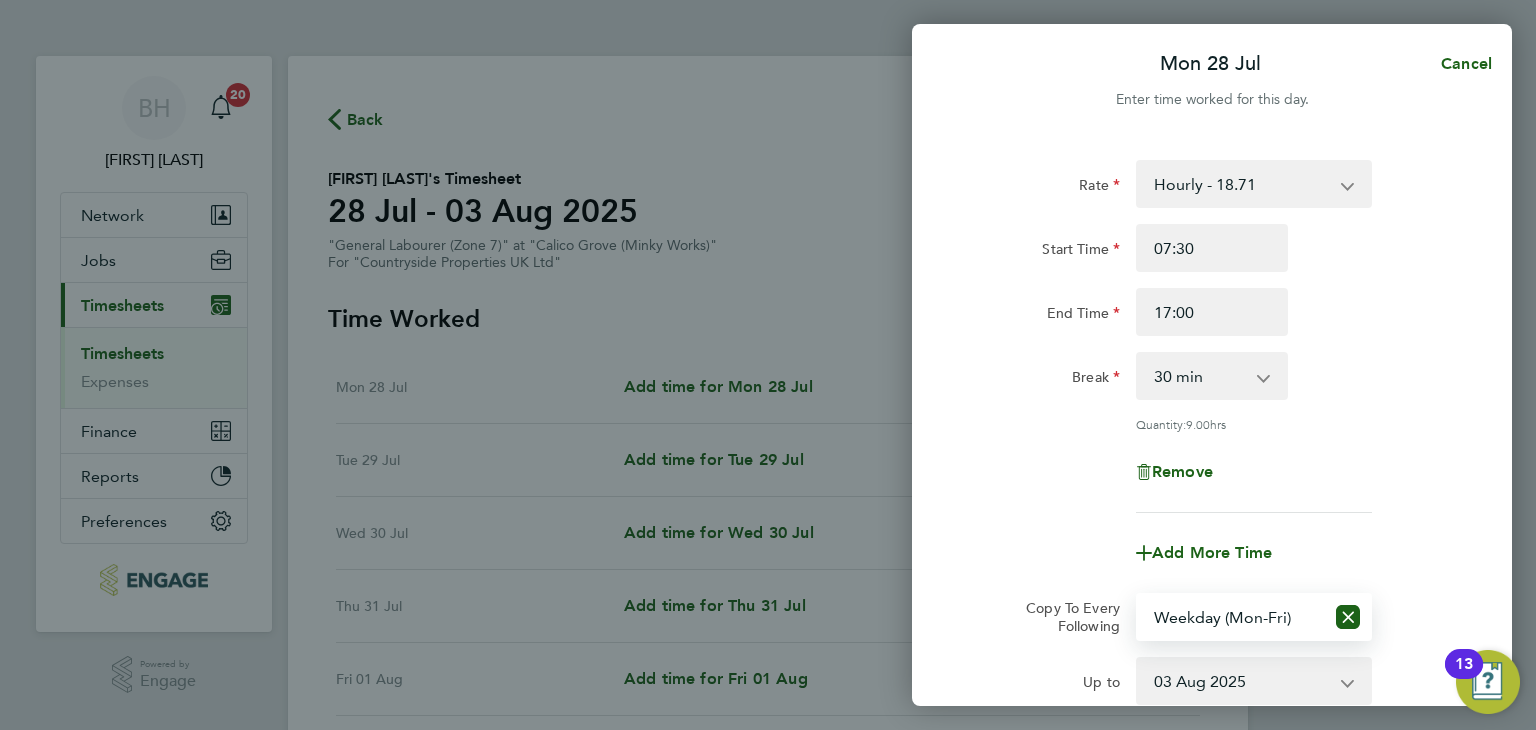 click on "Break  0 min   15 min   30 min   45 min   60 min   75 min   90 min" 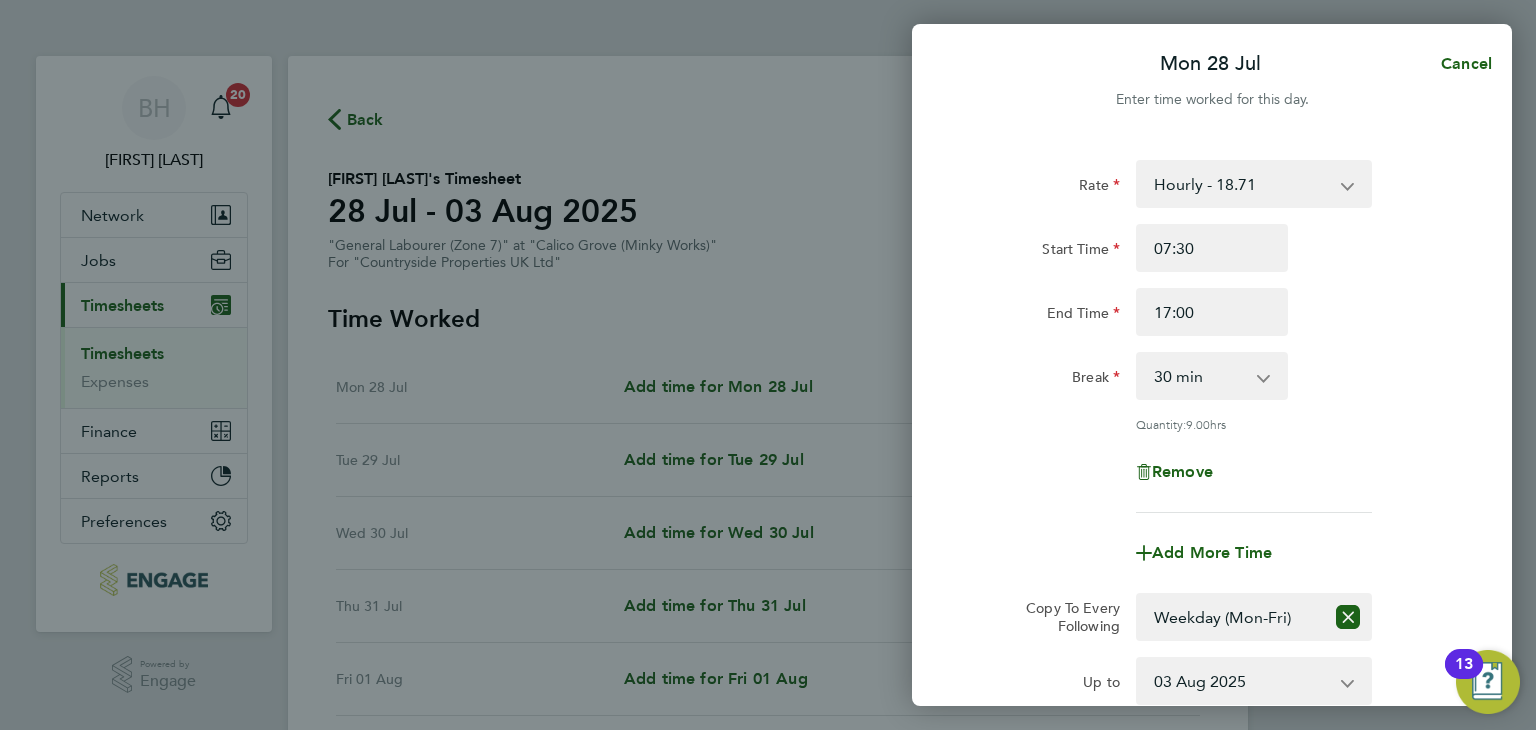 scroll, scrollTop: 260, scrollLeft: 0, axis: vertical 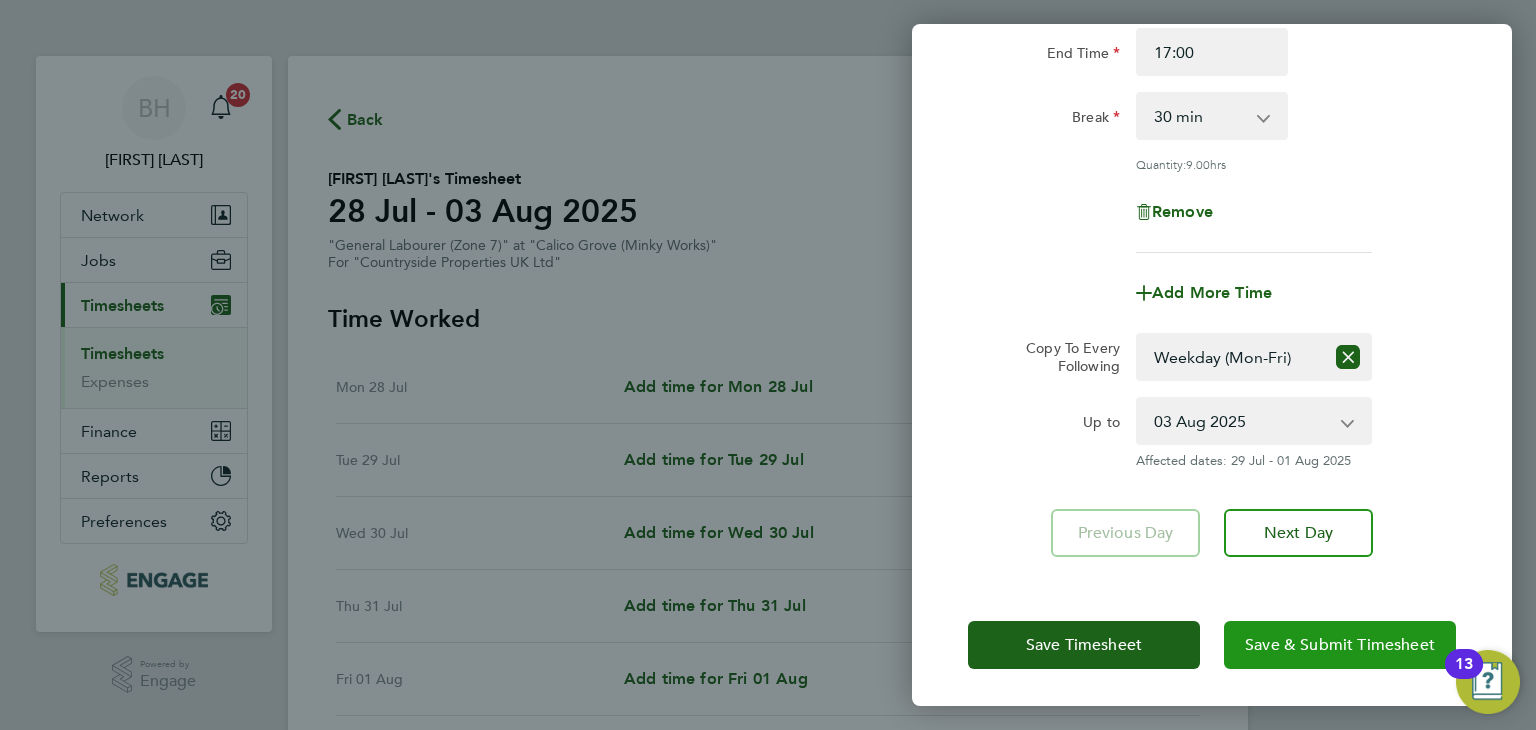 click on "Save & Submit Timesheet" 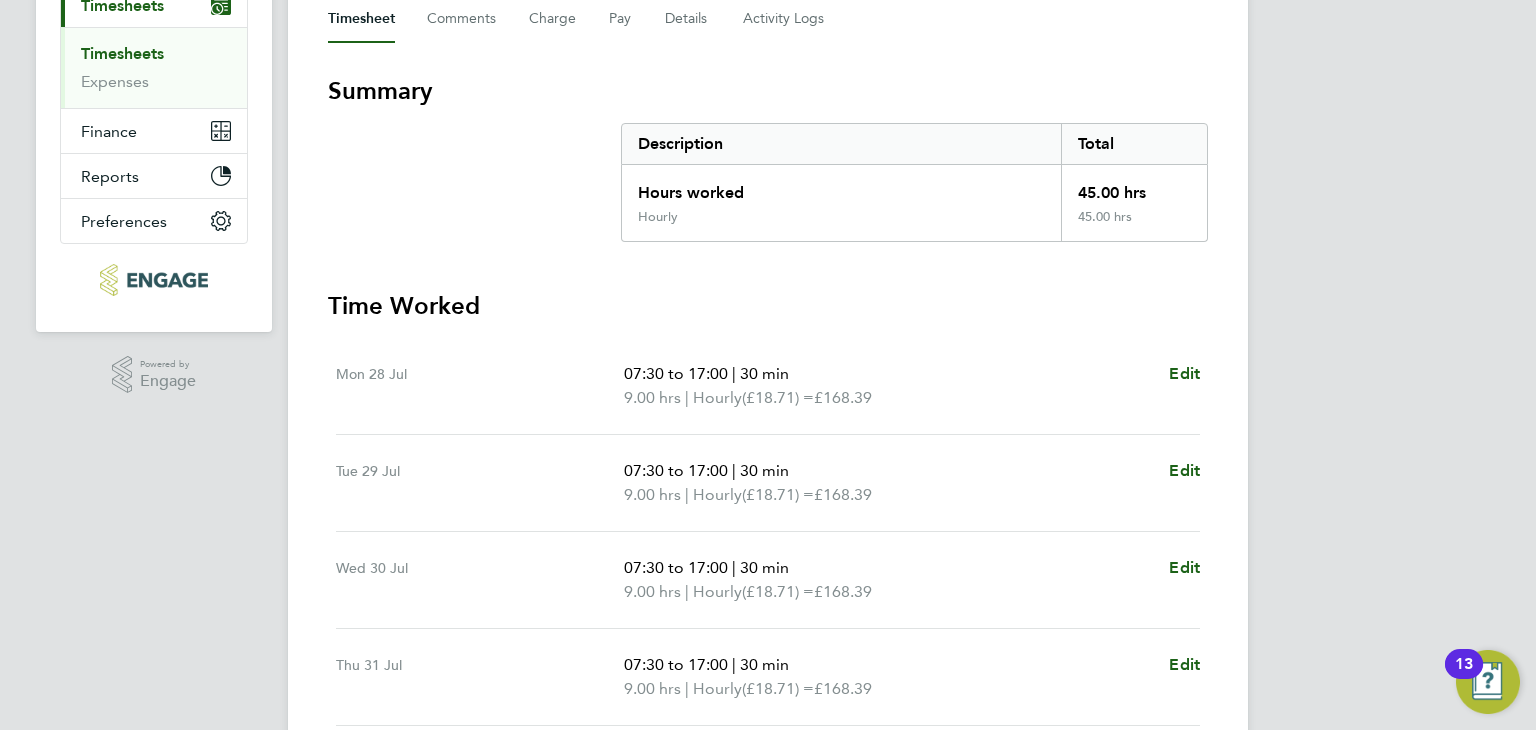scroll, scrollTop: 0, scrollLeft: 0, axis: both 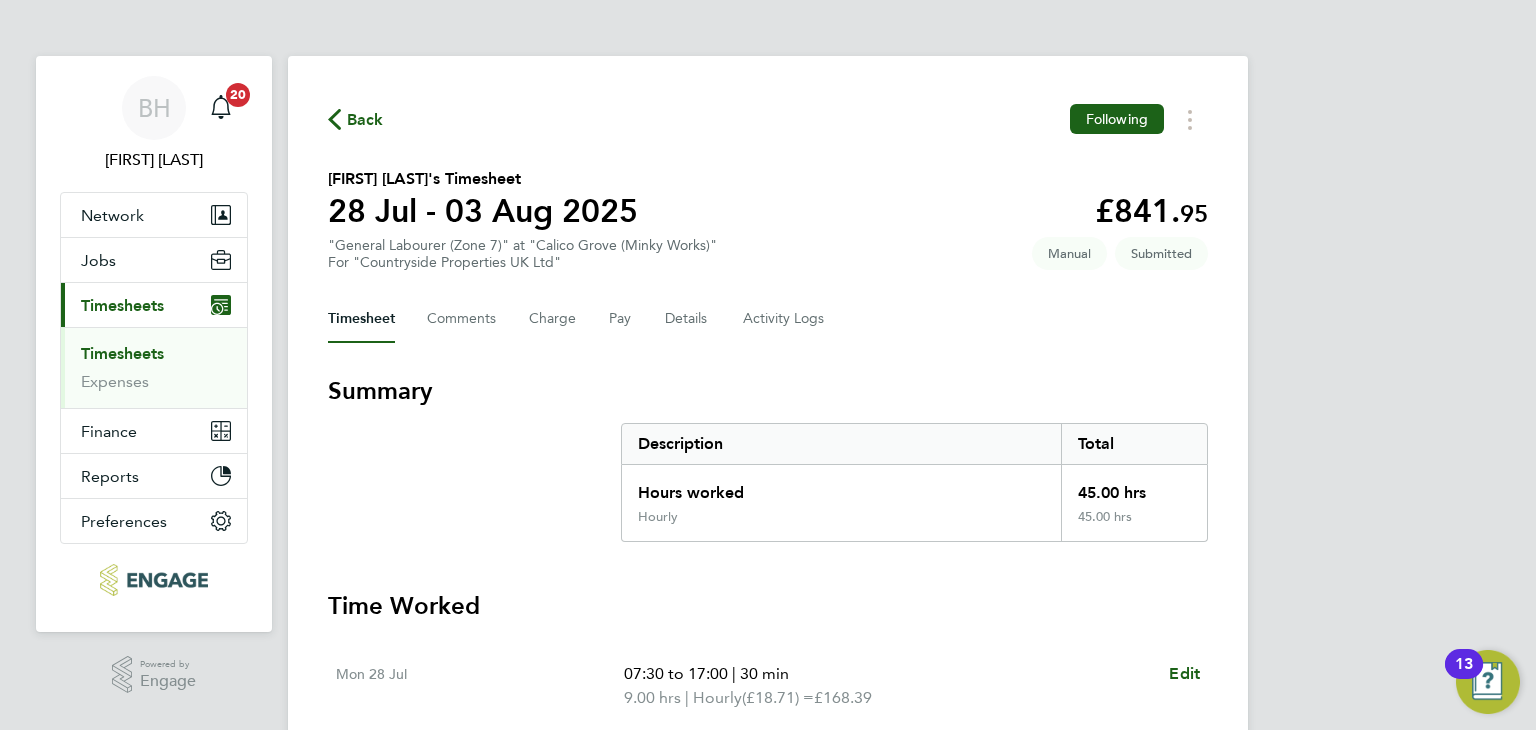 click on "Back" 